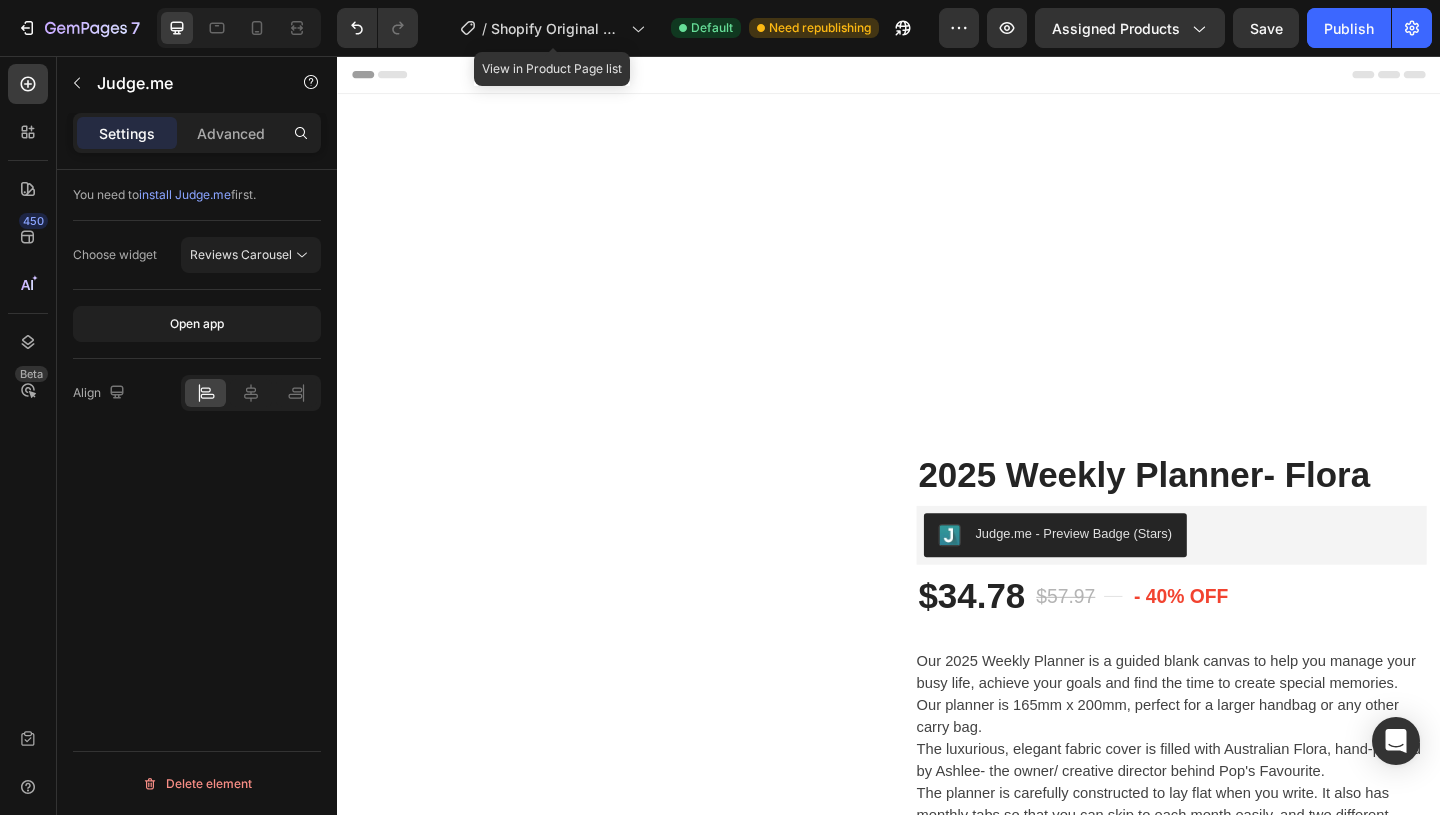 scroll, scrollTop: 0, scrollLeft: 0, axis: both 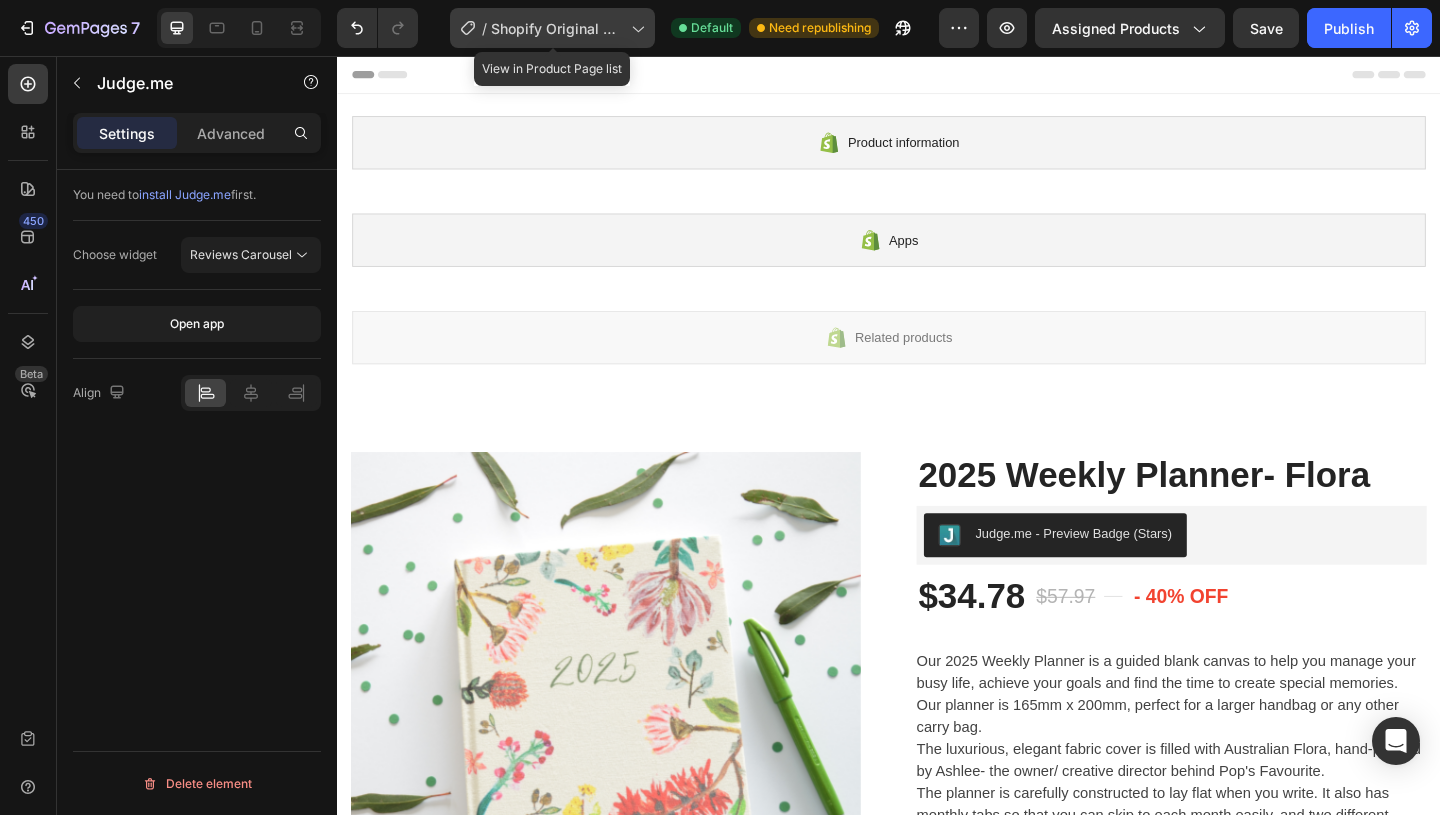 click on "Shopify Original Product Template" at bounding box center (557, 28) 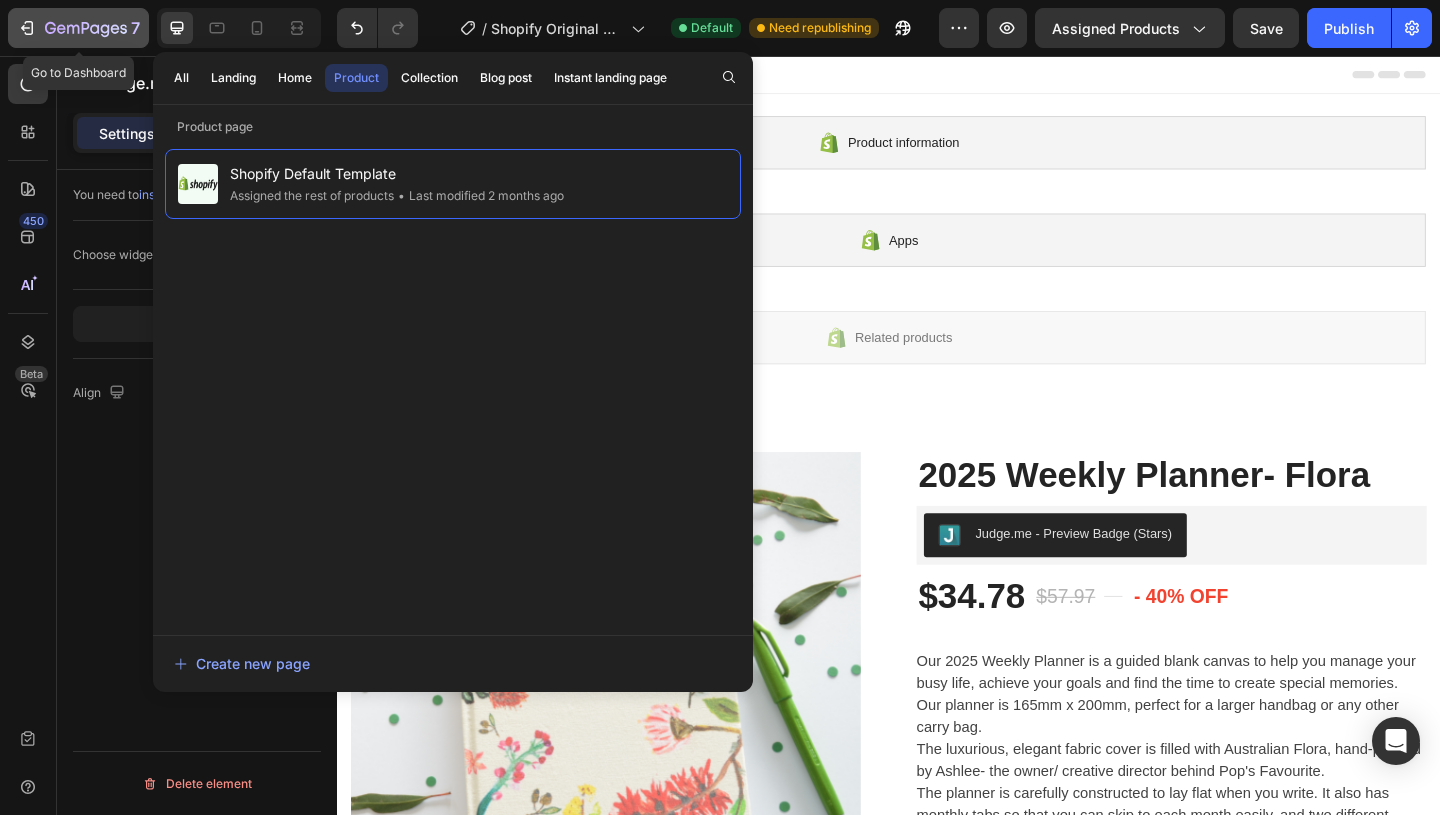 click 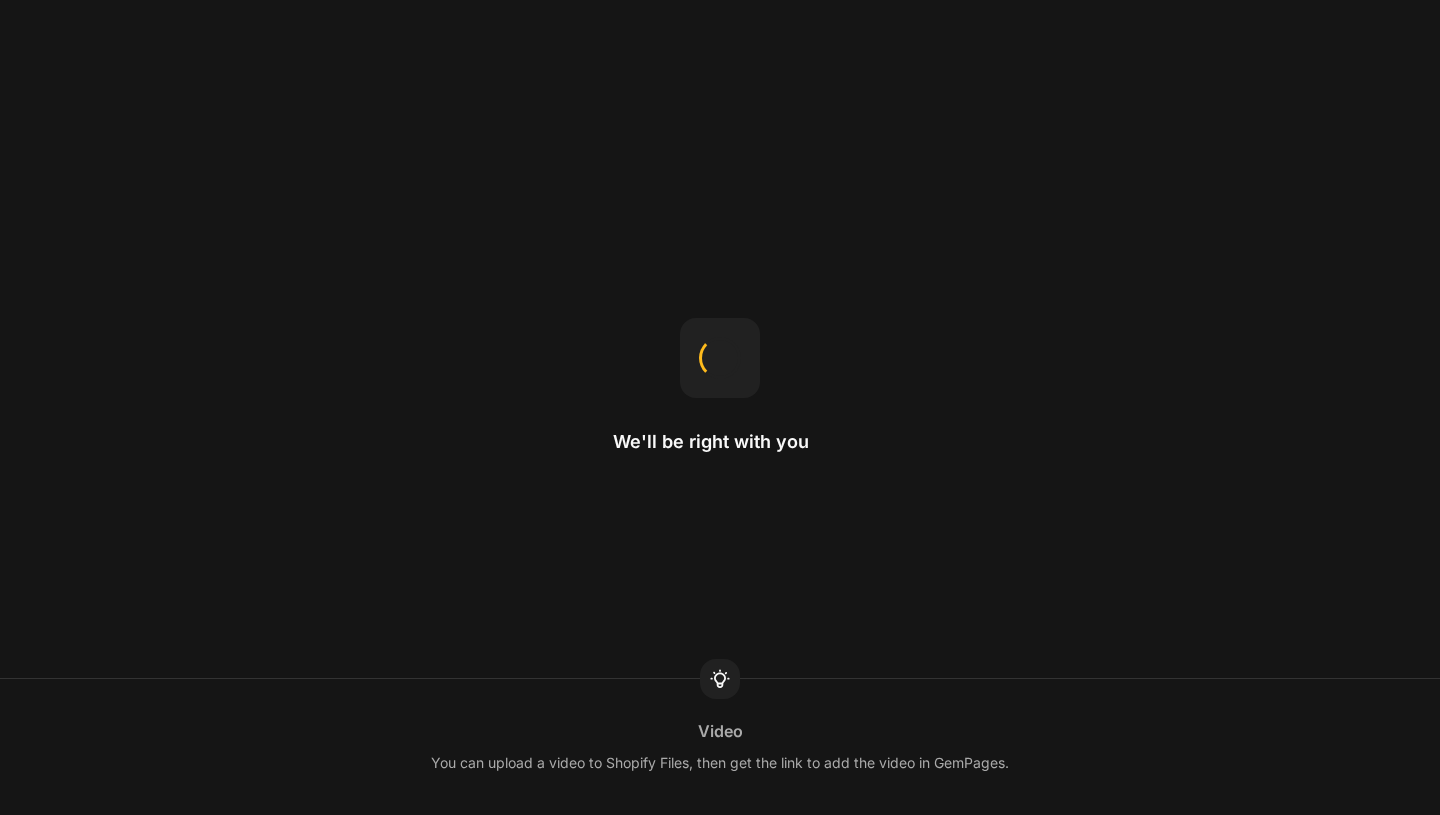 scroll, scrollTop: 0, scrollLeft: 0, axis: both 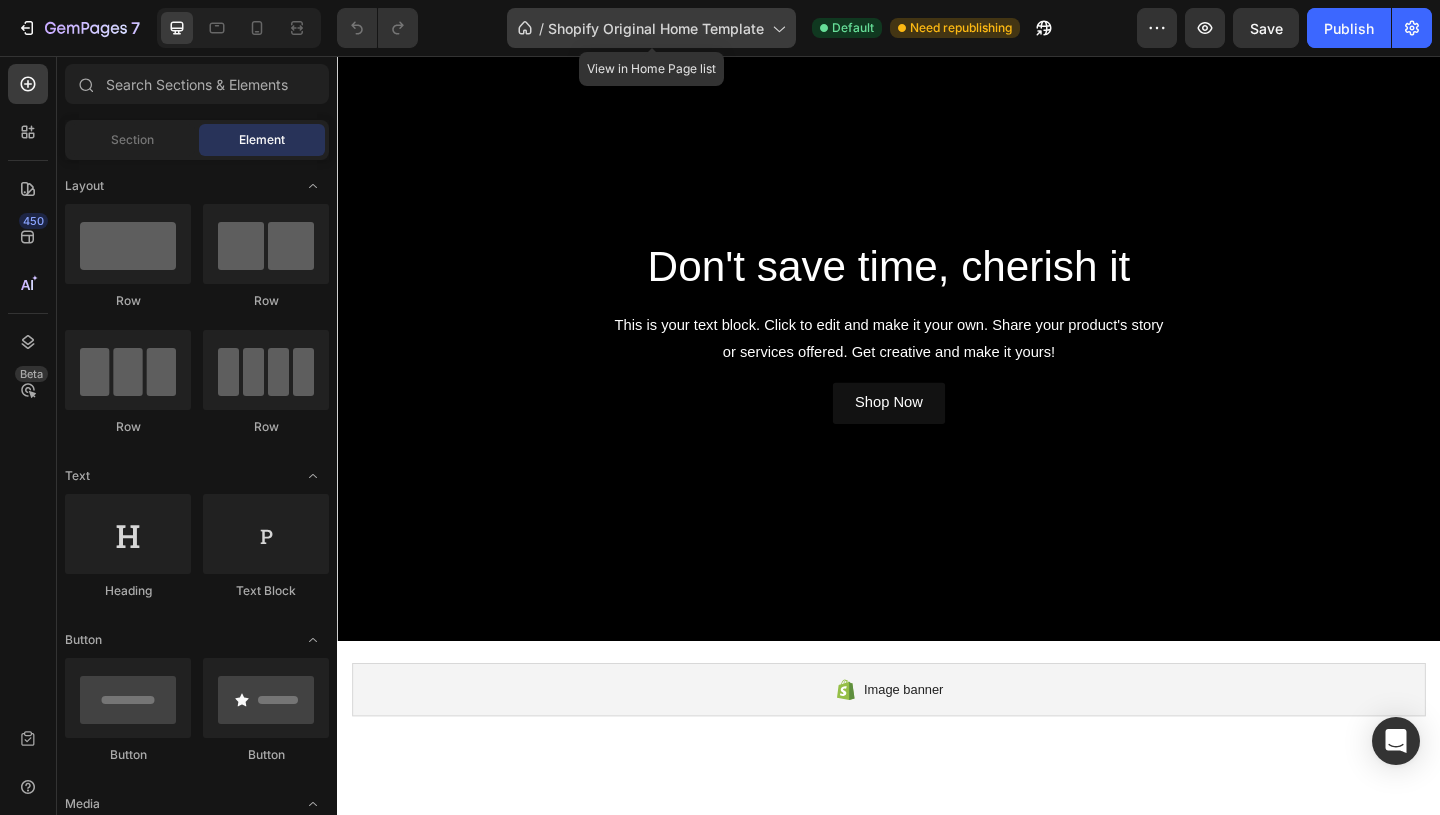 click on "Shopify Original Home Template" at bounding box center (656, 28) 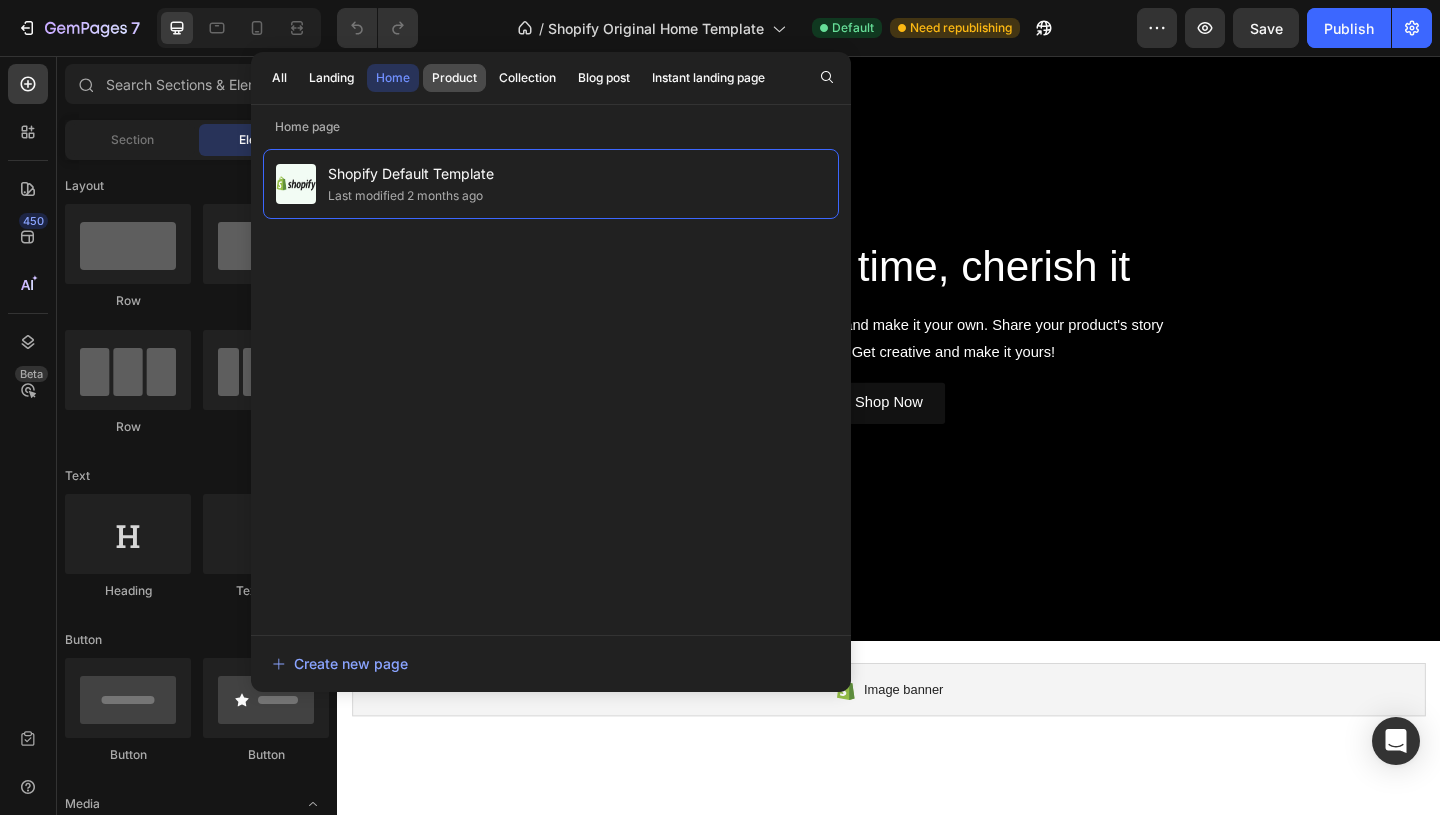 click on "Product" at bounding box center [454, 78] 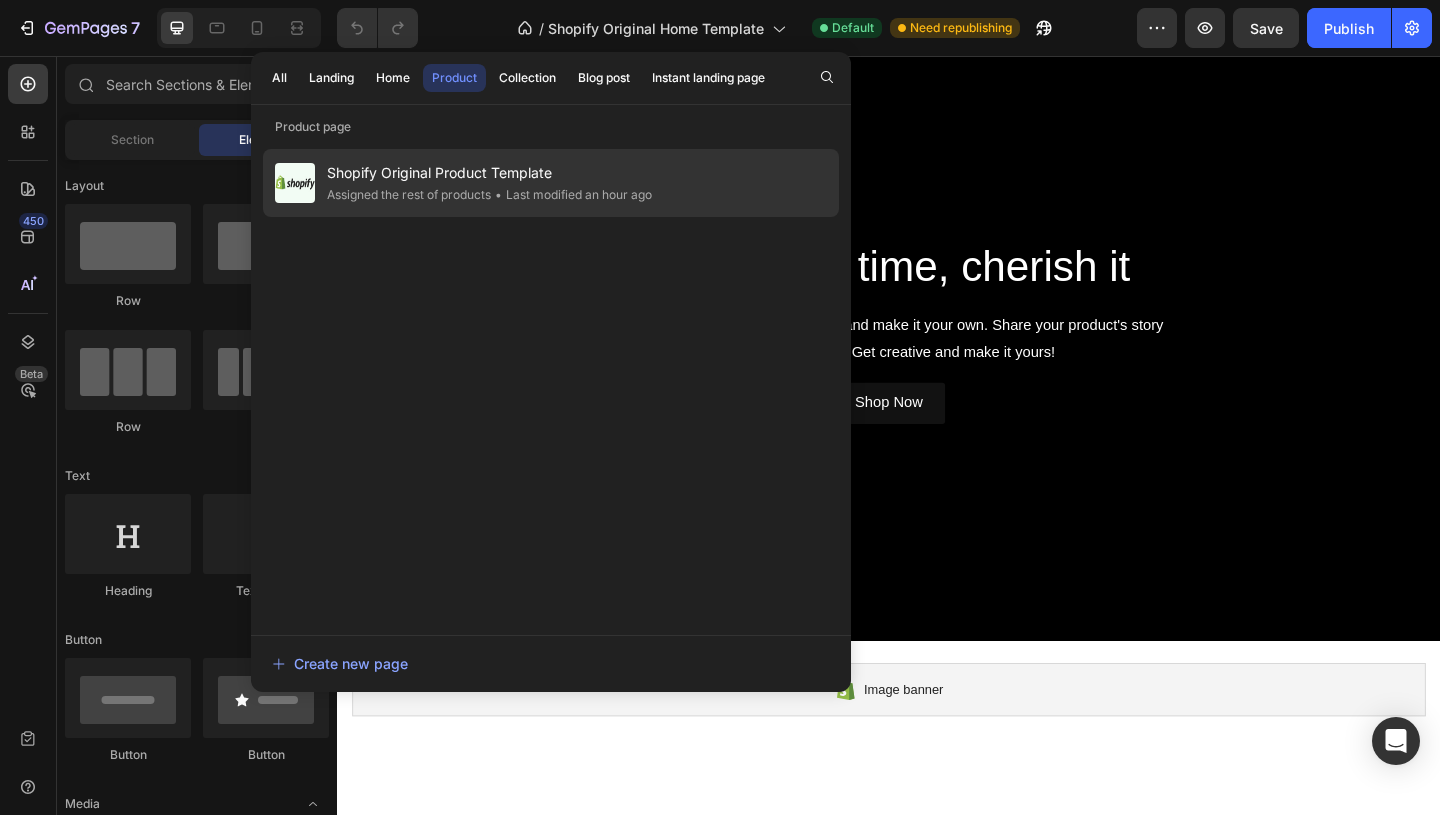click on "Shopify Original Product Template" at bounding box center (489, 173) 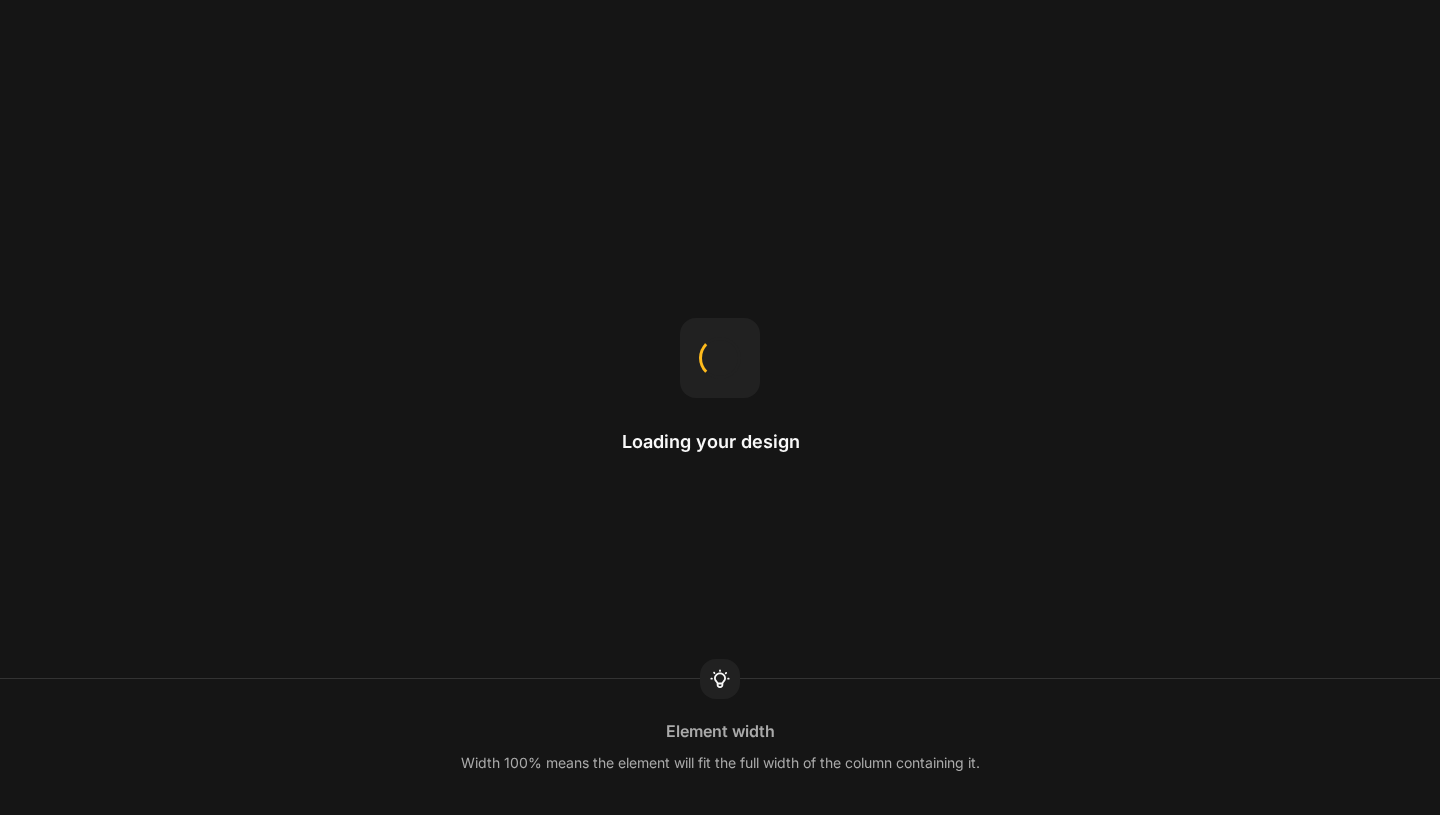 scroll, scrollTop: 0, scrollLeft: 0, axis: both 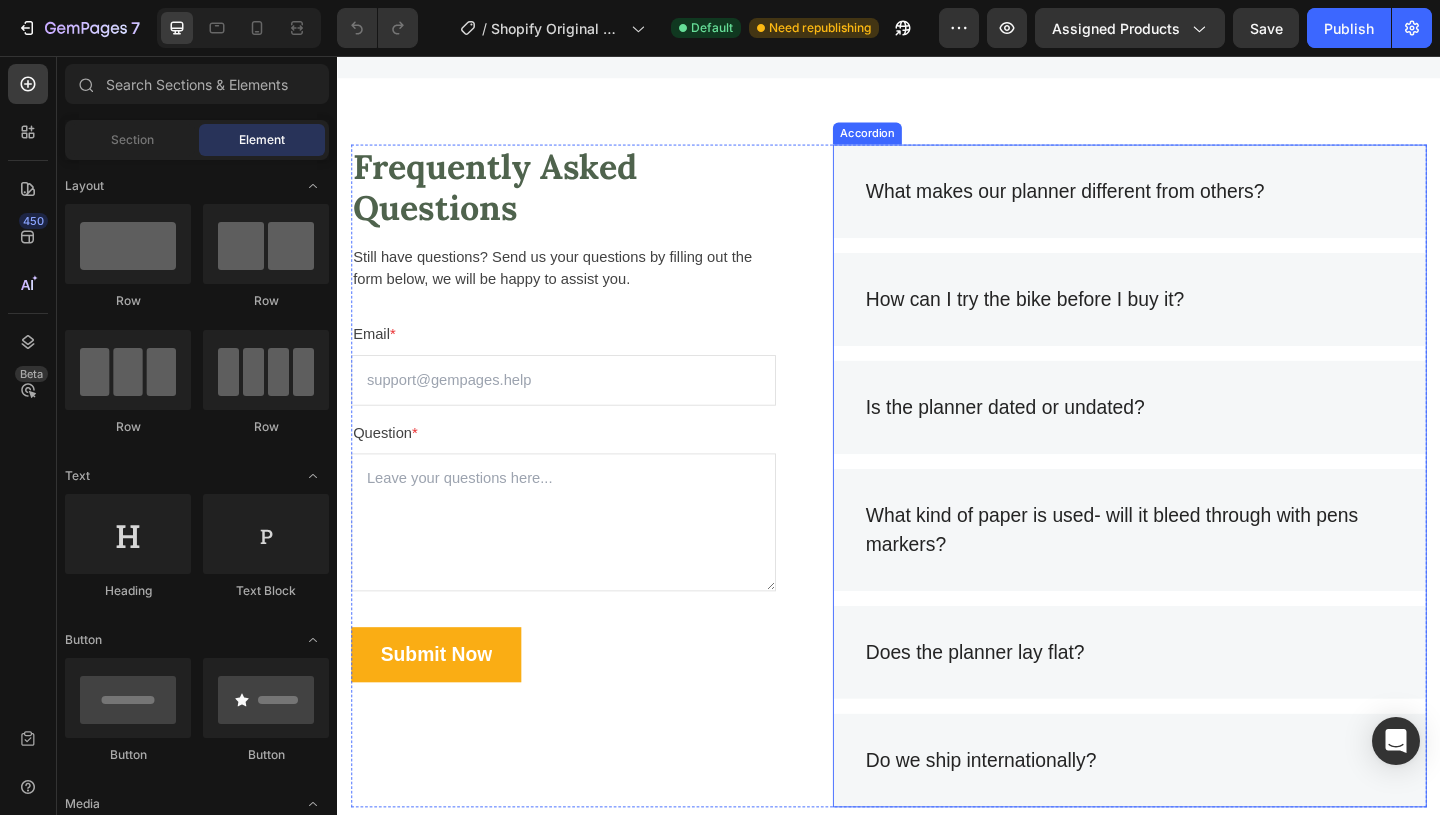 click on "How can I try the bike before I buy it?" at bounding box center [1085, 321] 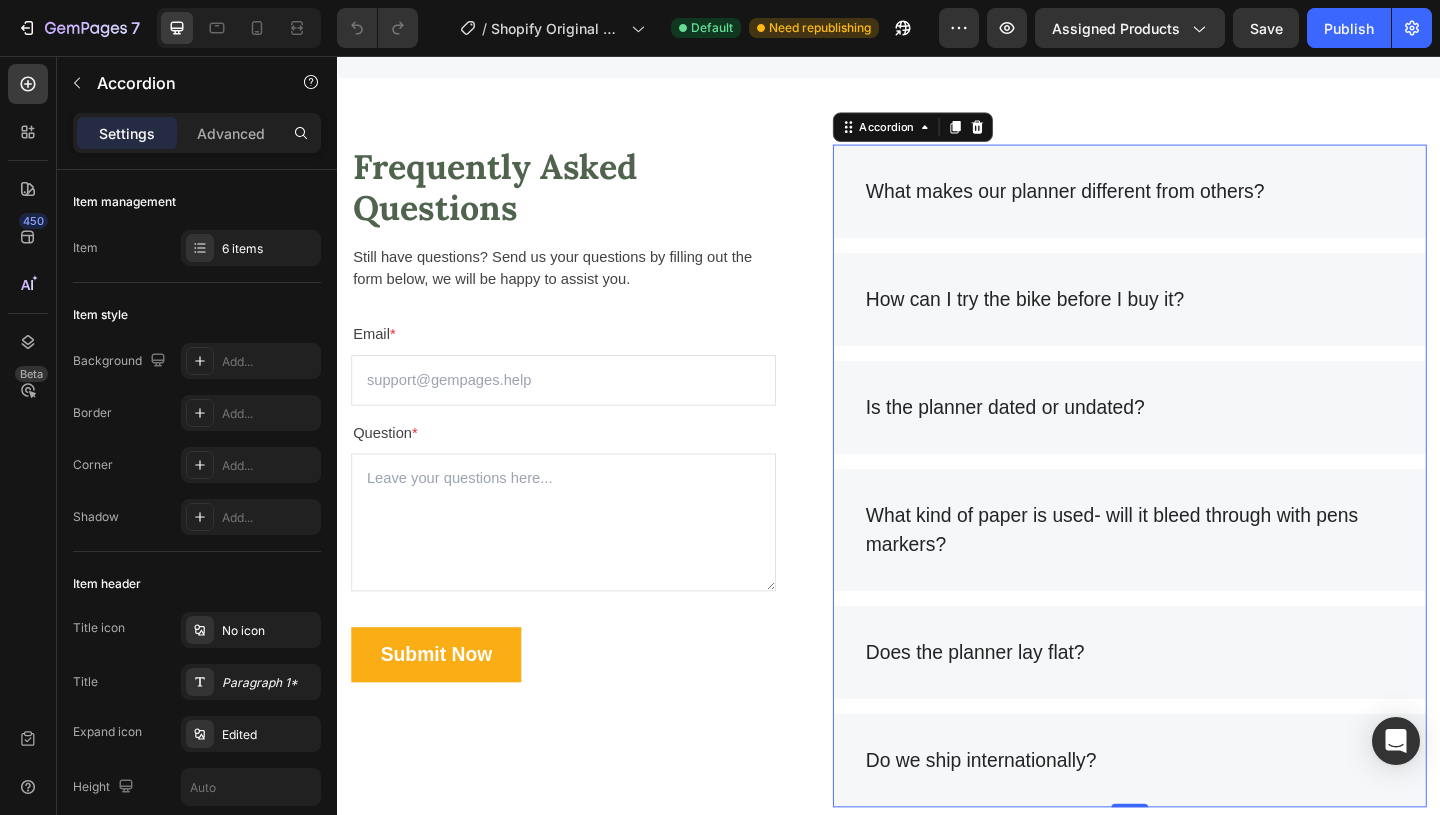 click on "How can I try the bike before I buy it?" at bounding box center (1085, 321) 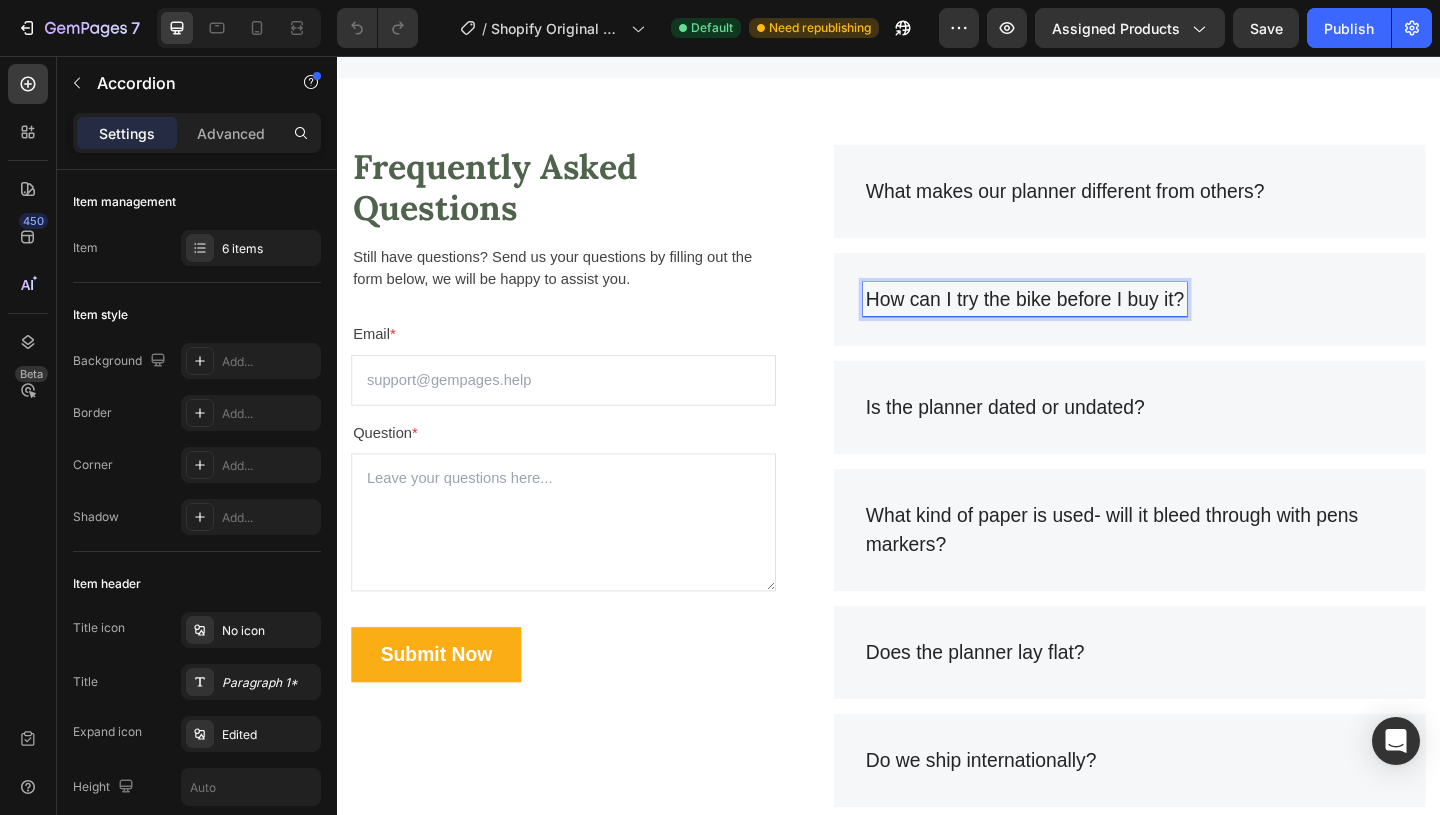 click on "How can I try the bike before I buy it?" at bounding box center [1085, 321] 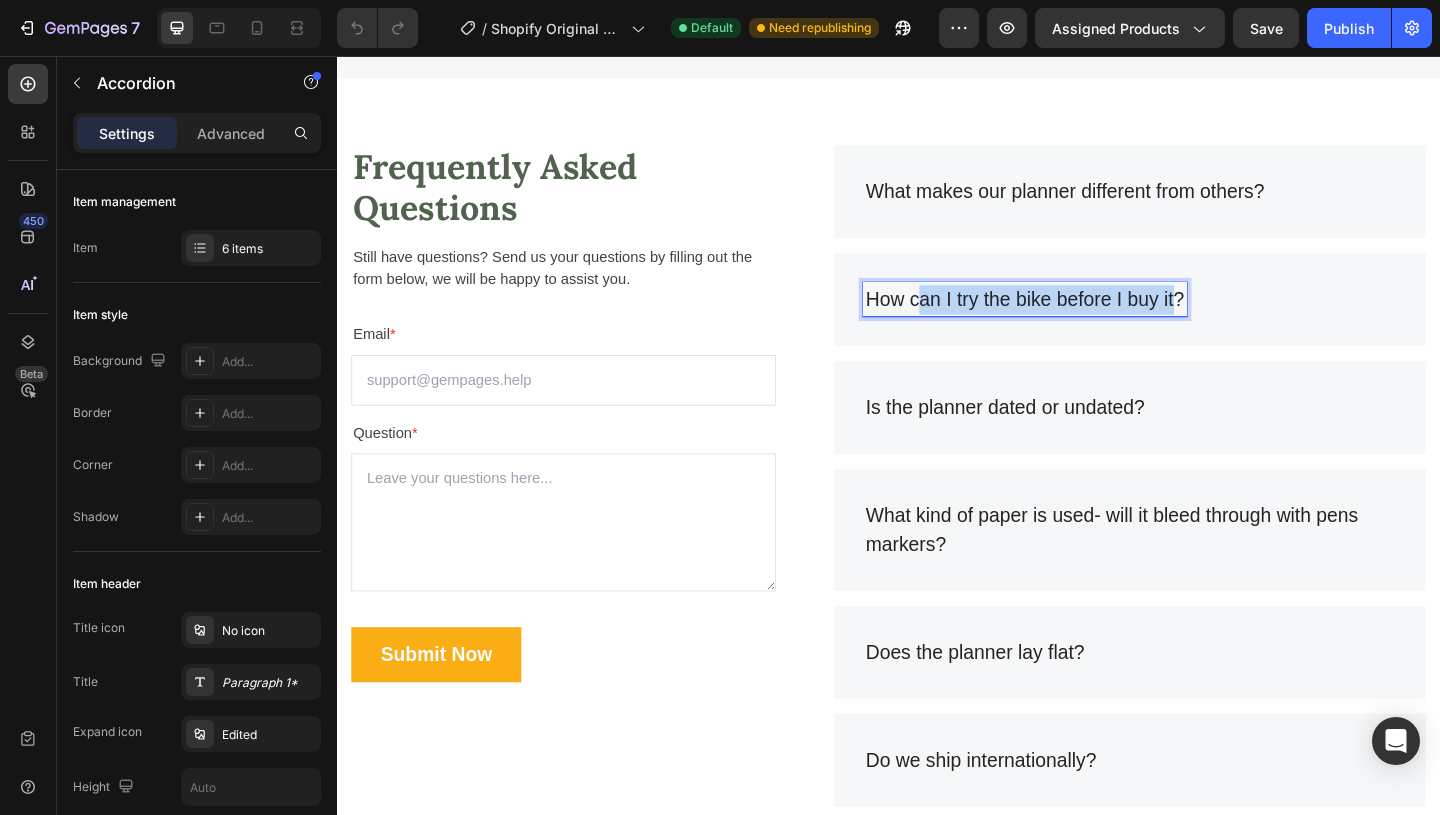 drag, startPoint x: 1248, startPoint y: 320, endPoint x: 966, endPoint y: 318, distance: 282.00708 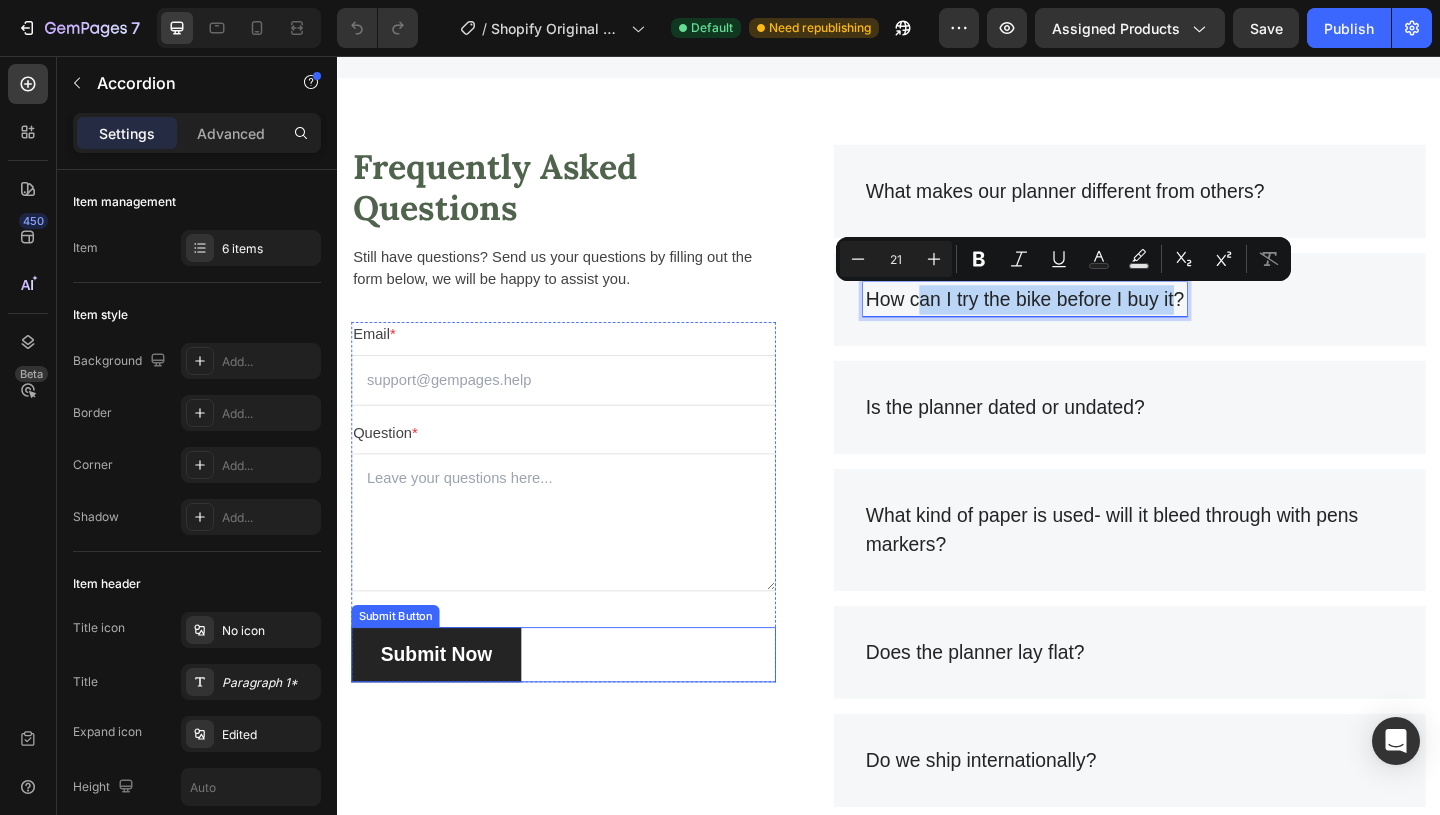click on "Submit Now" at bounding box center [444, 707] 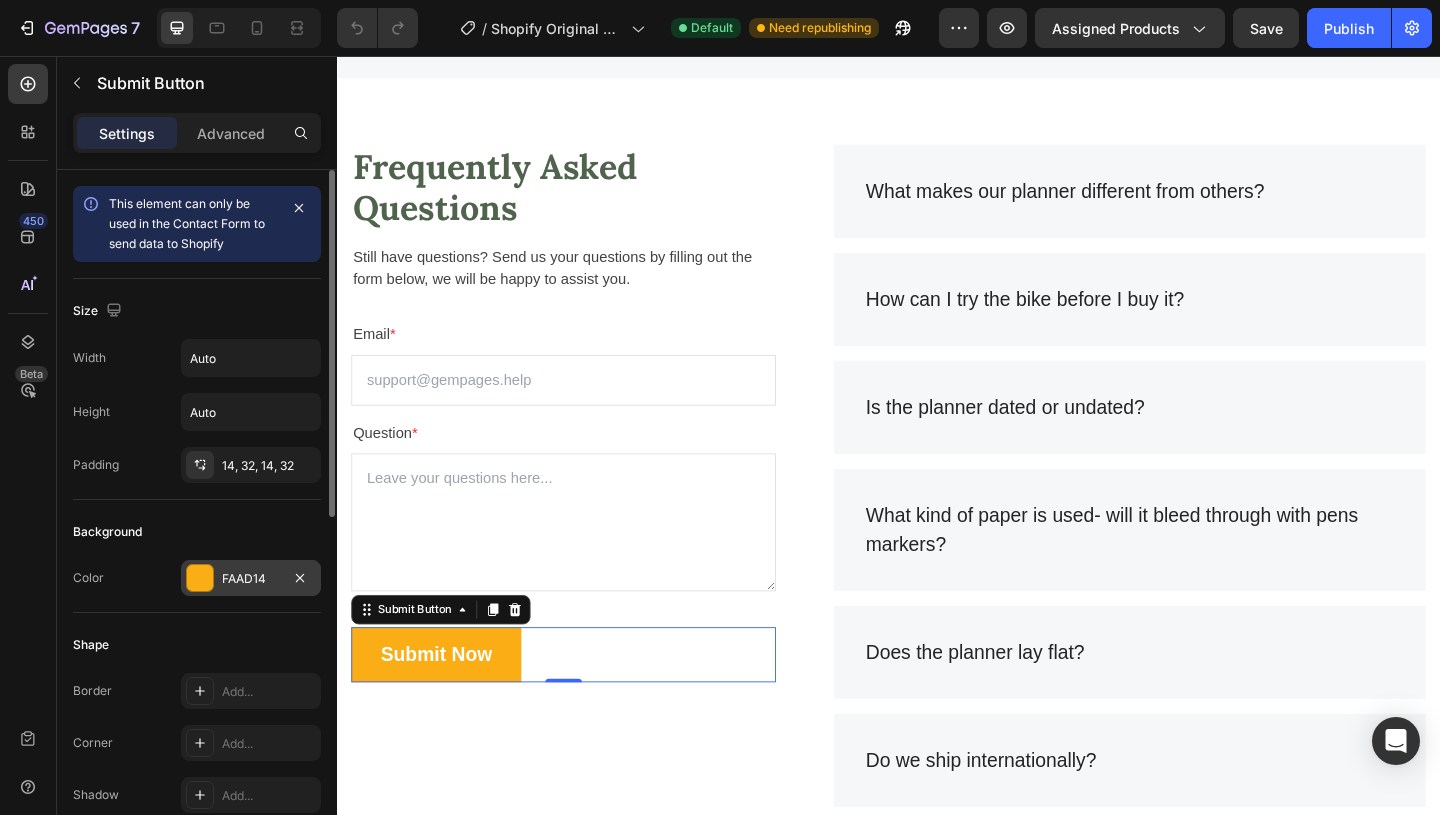 click on "FAAD14" at bounding box center (251, 579) 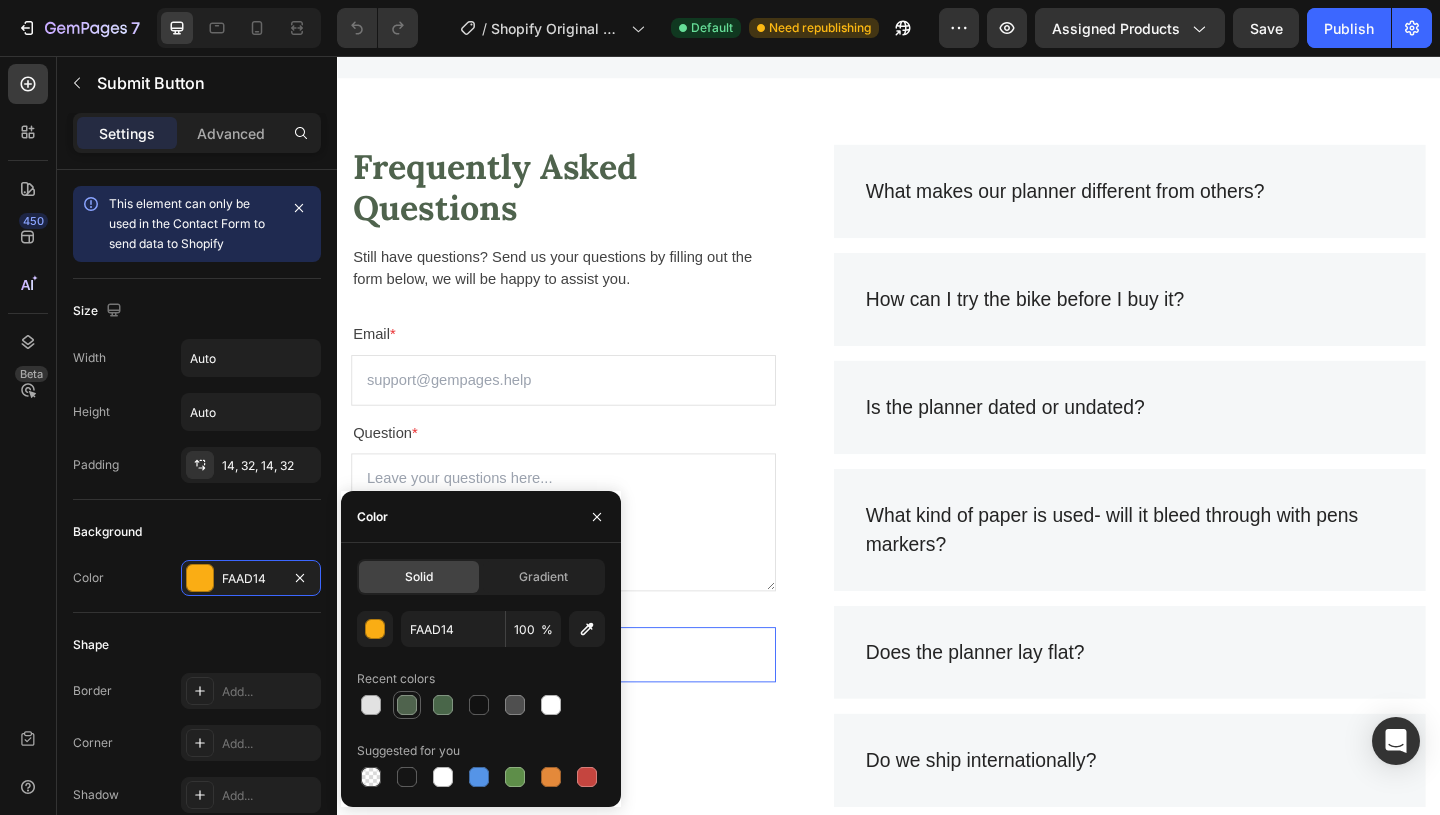 click at bounding box center (407, 705) 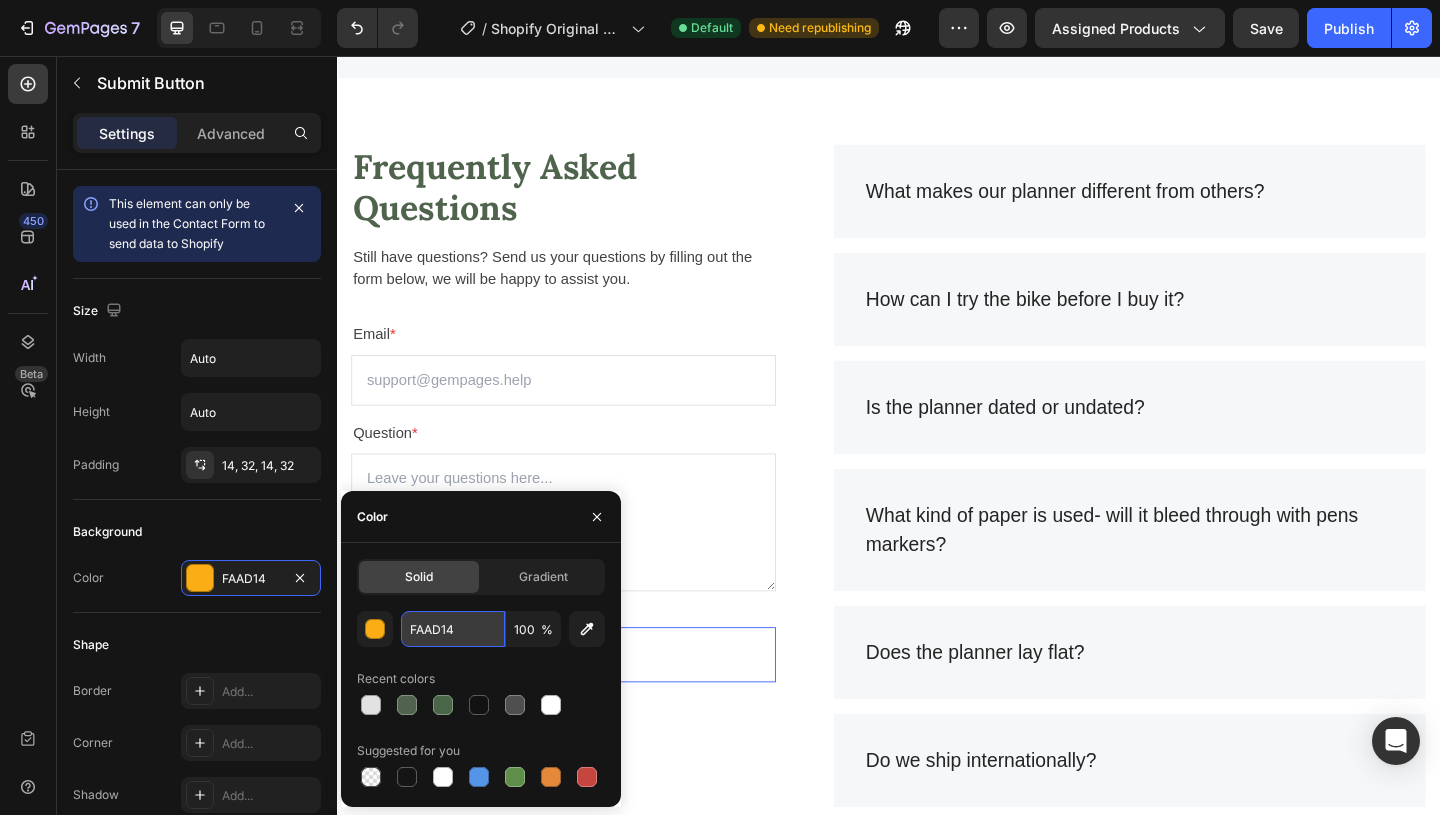 click on "FAAD14" at bounding box center [453, 629] 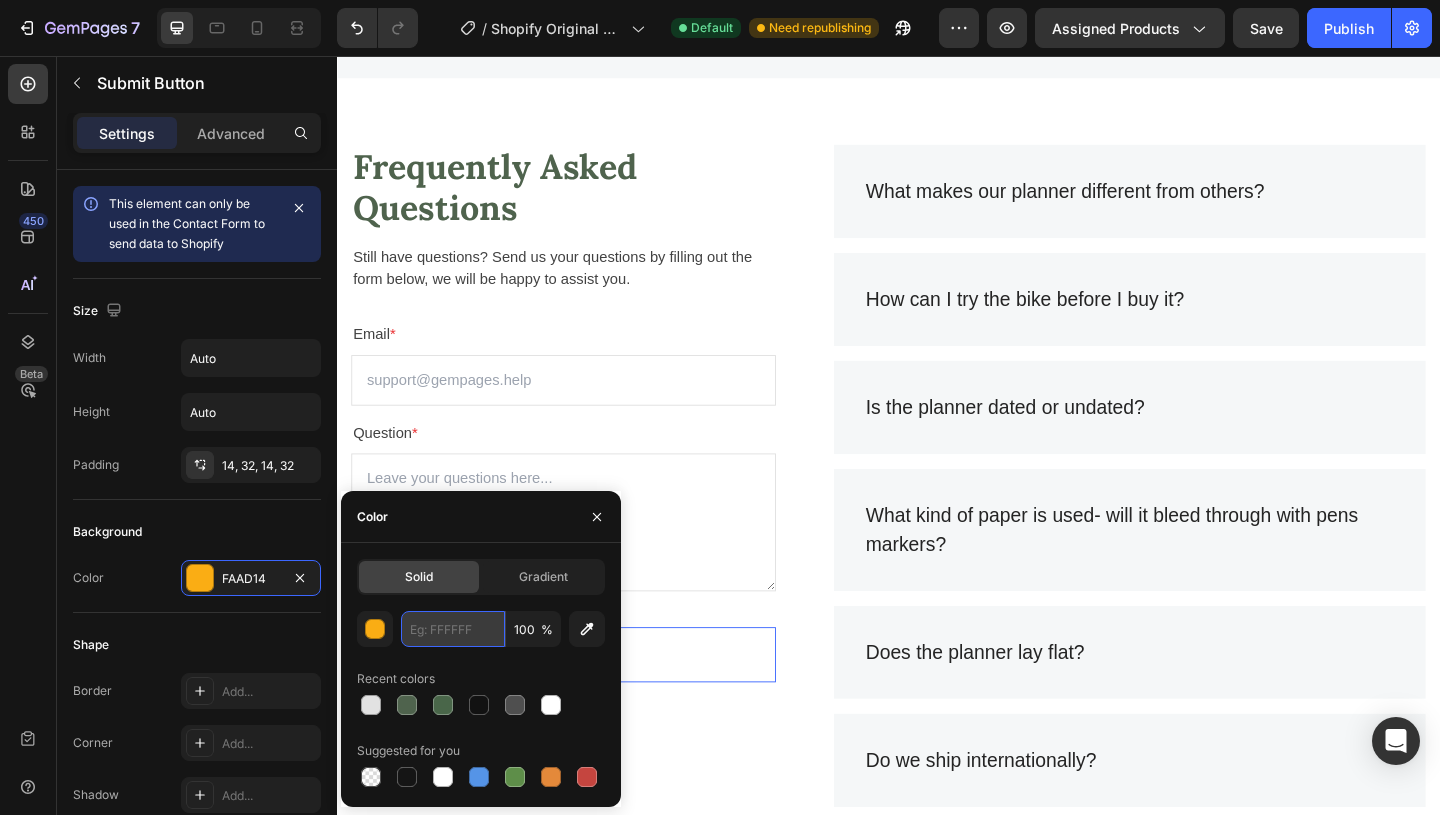 paste on "New home page design" 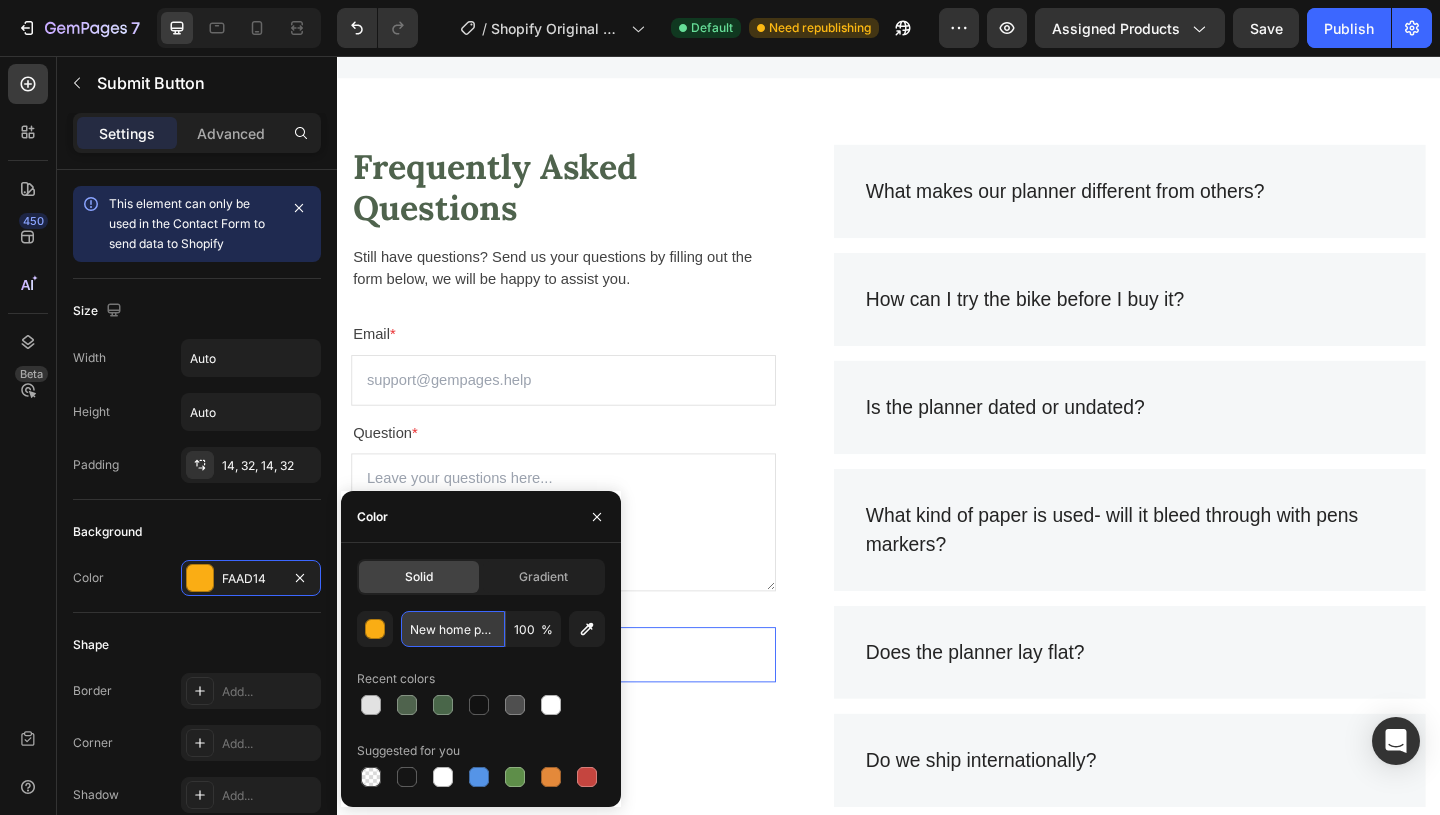 scroll, scrollTop: 0, scrollLeft: 48, axis: horizontal 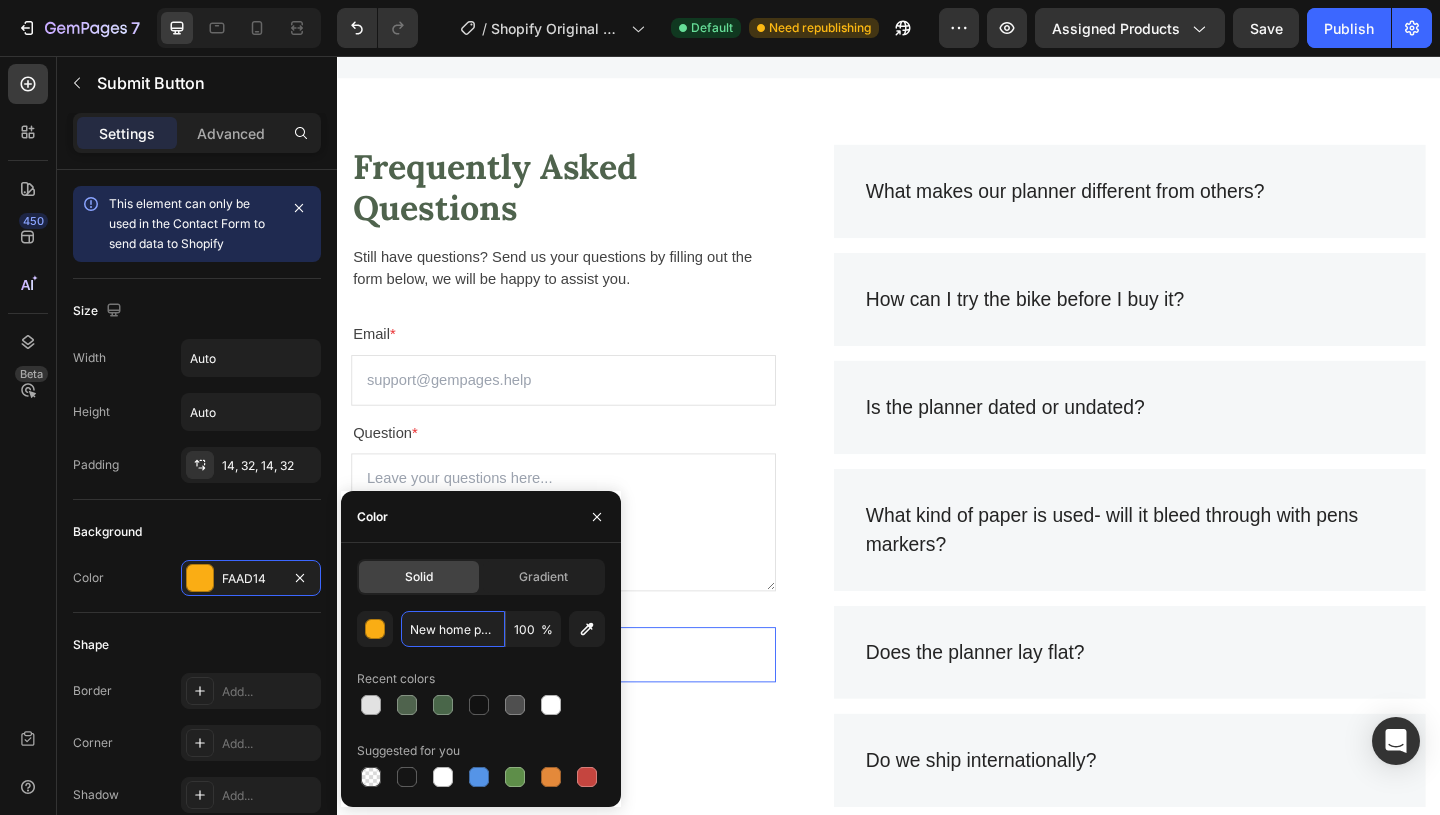 drag, startPoint x: 495, startPoint y: 633, endPoint x: 343, endPoint y: 632, distance: 152.0033 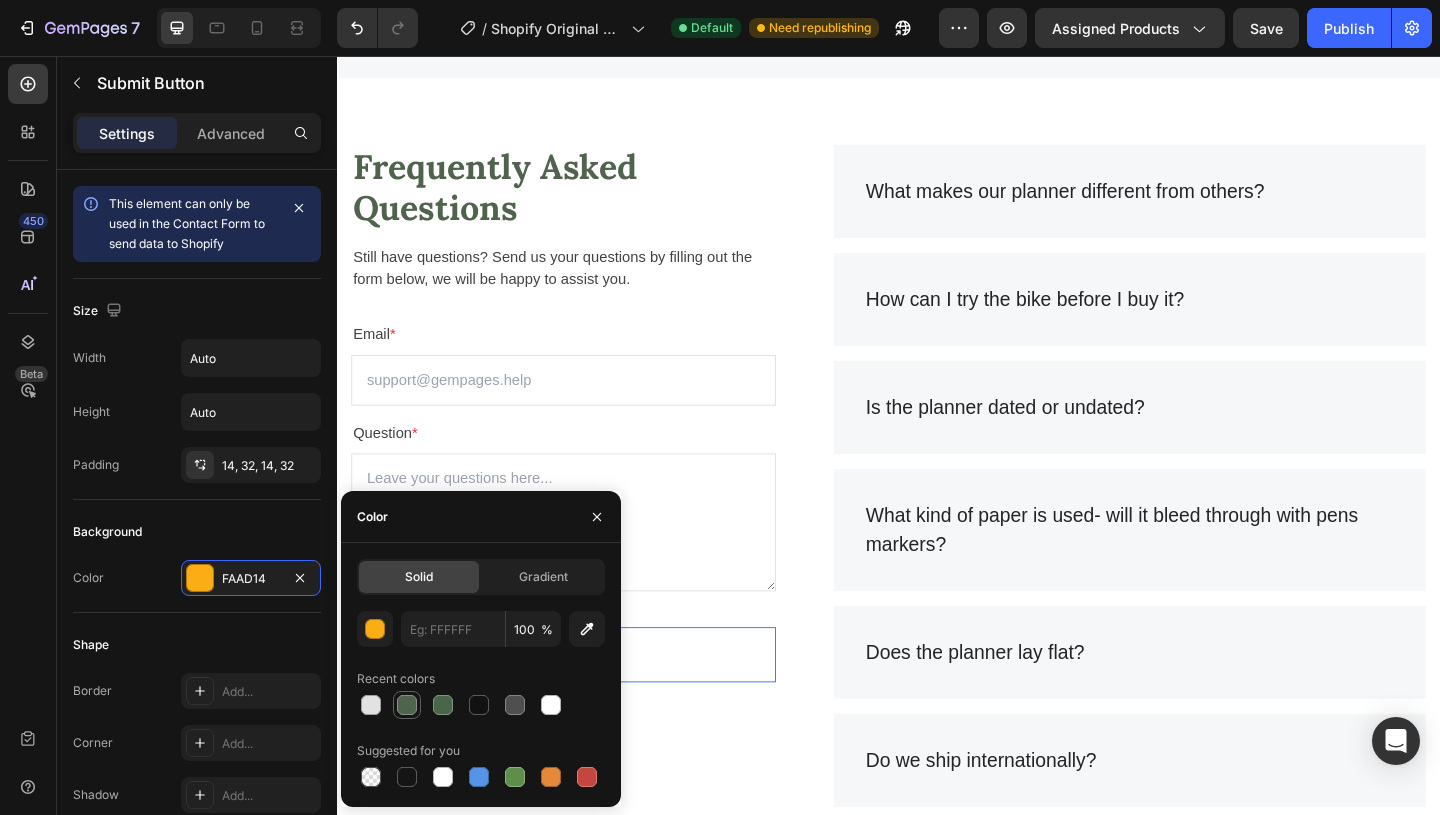 click 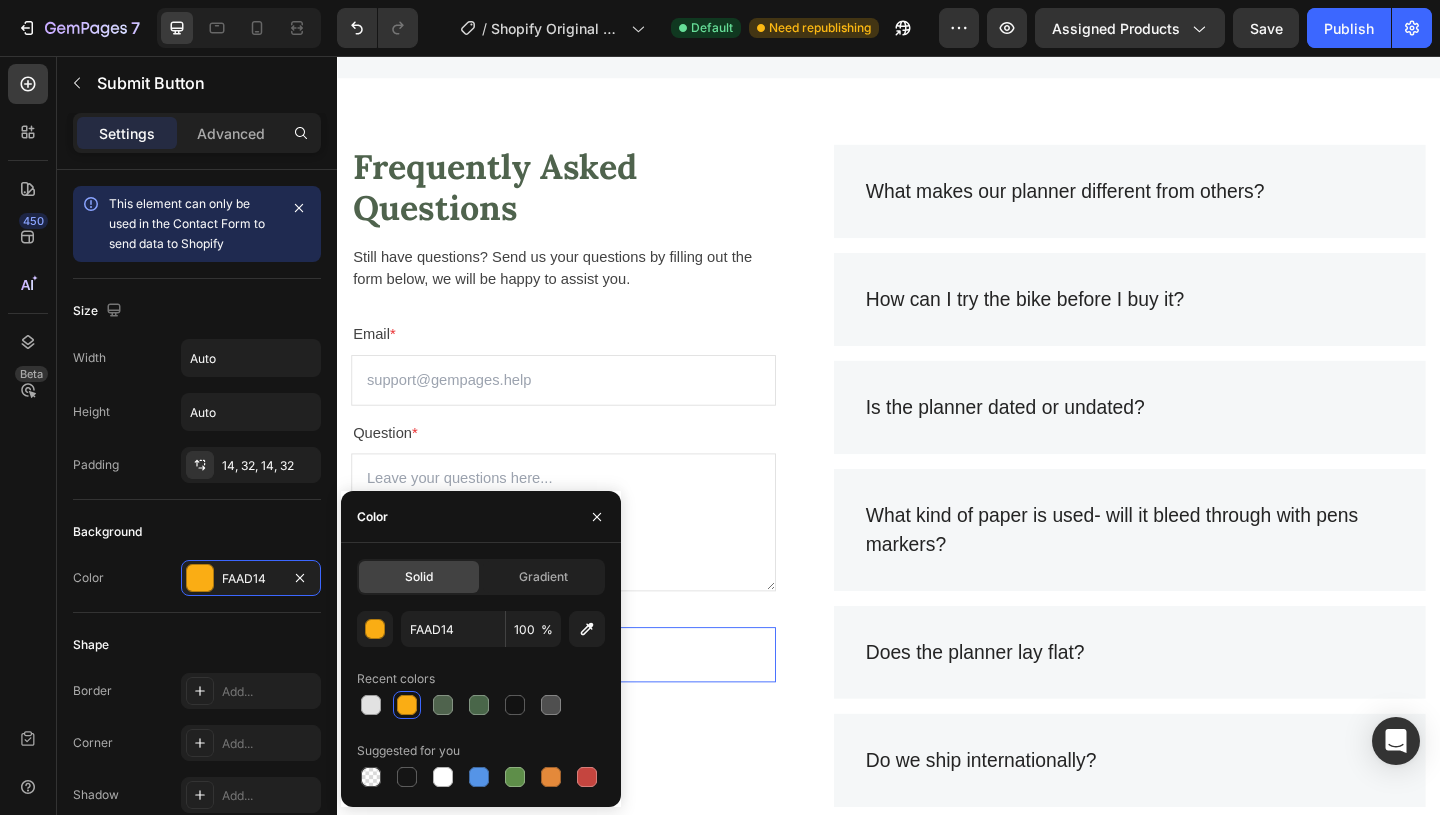 click at bounding box center [407, 705] 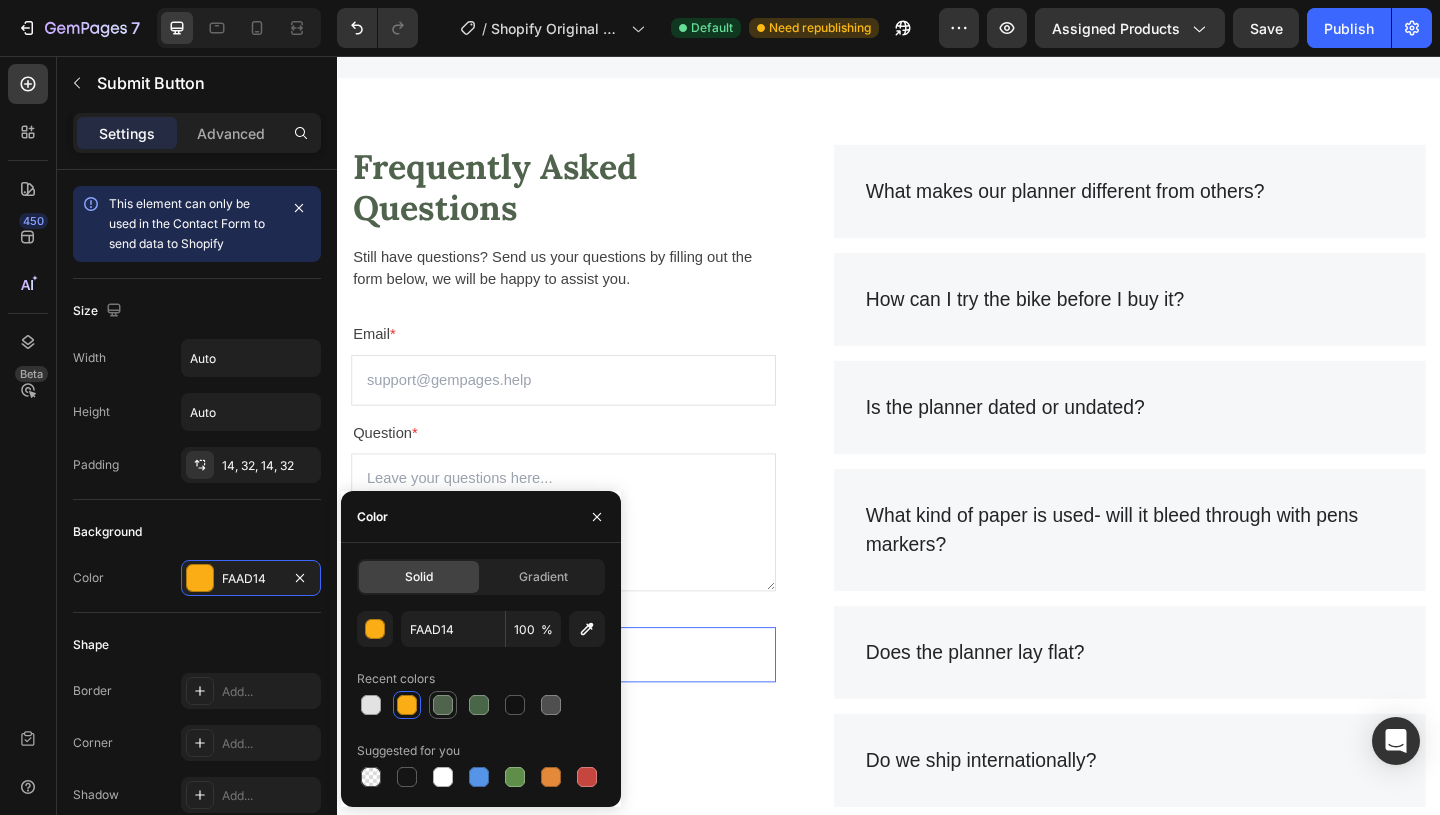 click at bounding box center (443, 705) 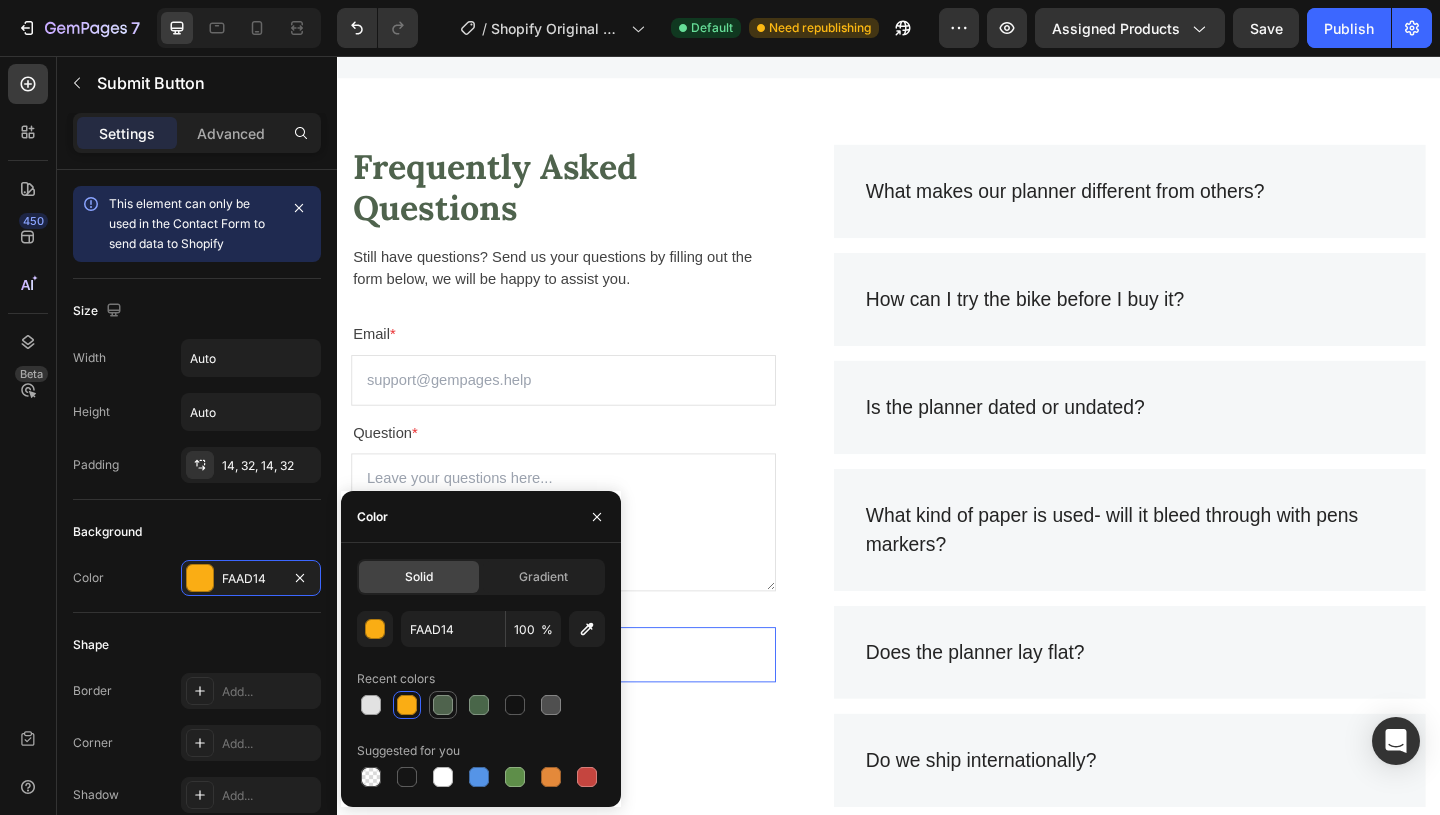 click at bounding box center (443, 705) 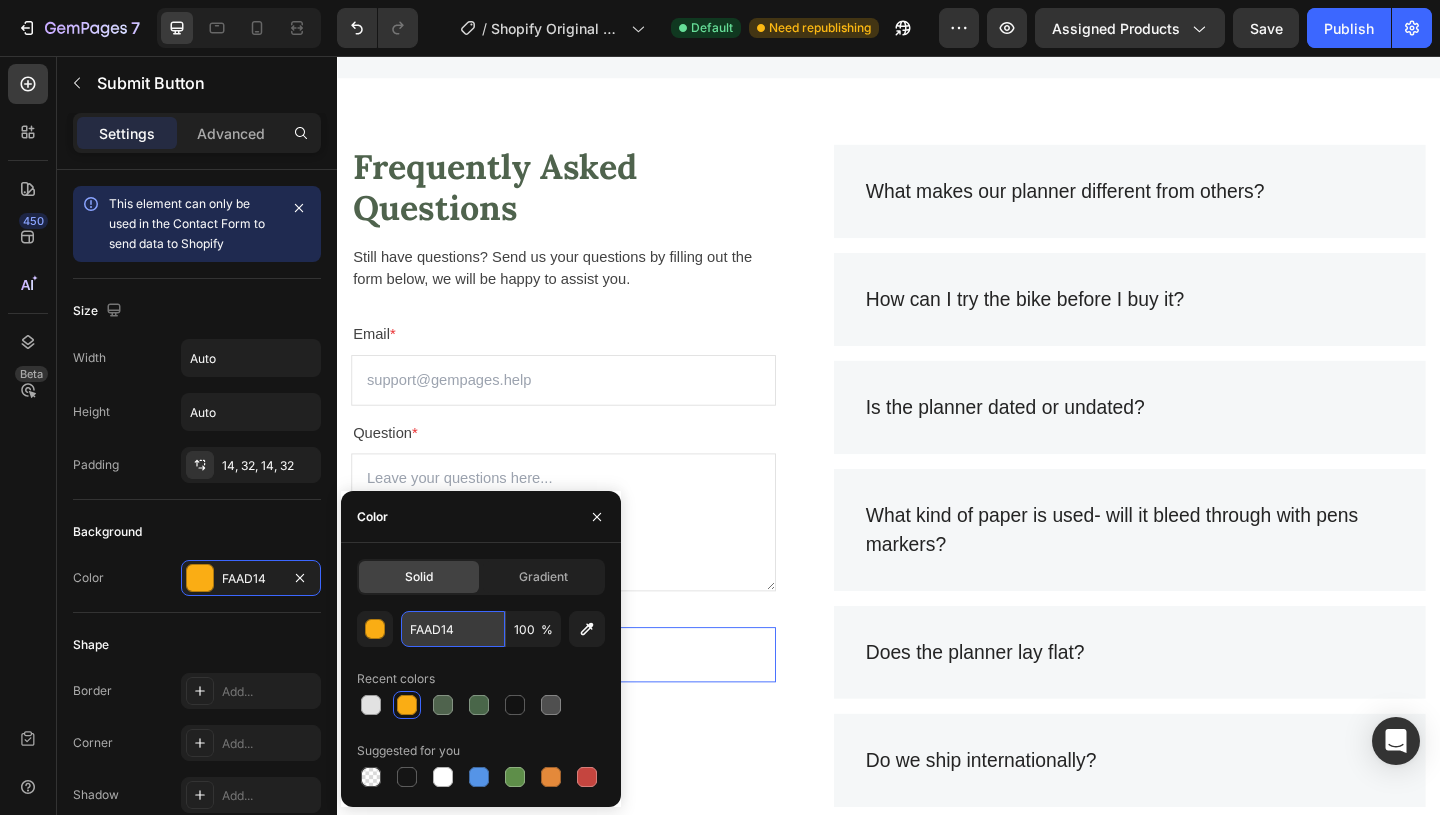 click on "FAAD14" at bounding box center (453, 629) 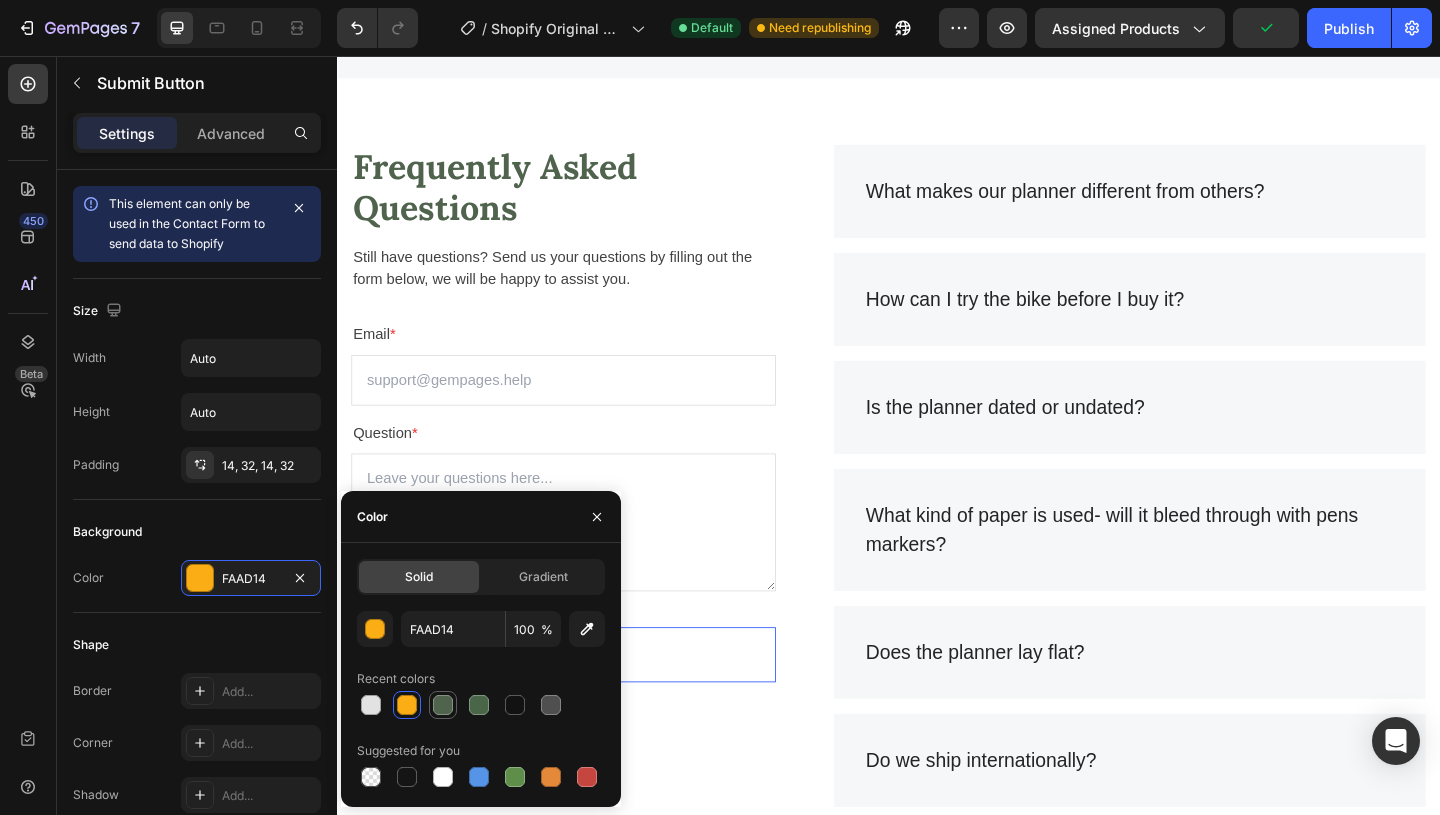 click at bounding box center [443, 705] 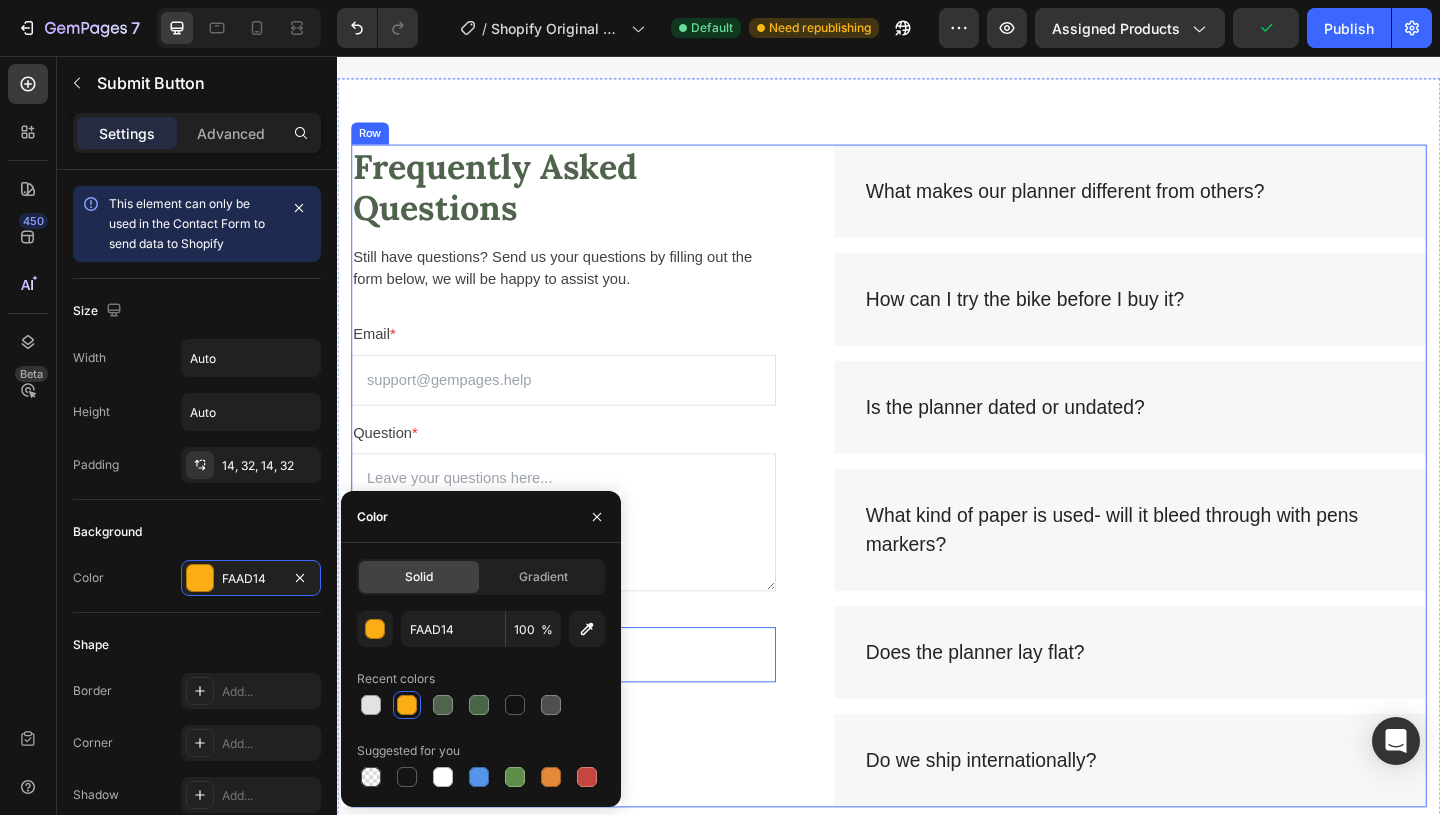 click on "Frequently Asked Questions Heading Still have questions? Send us your questions by filling out the form below, we will be happy to assist you. Text block Email  * Text block Email Field Question  * Text block Text Area Submit Now Submit Button   0 Contact Form" at bounding box center [583, 512] 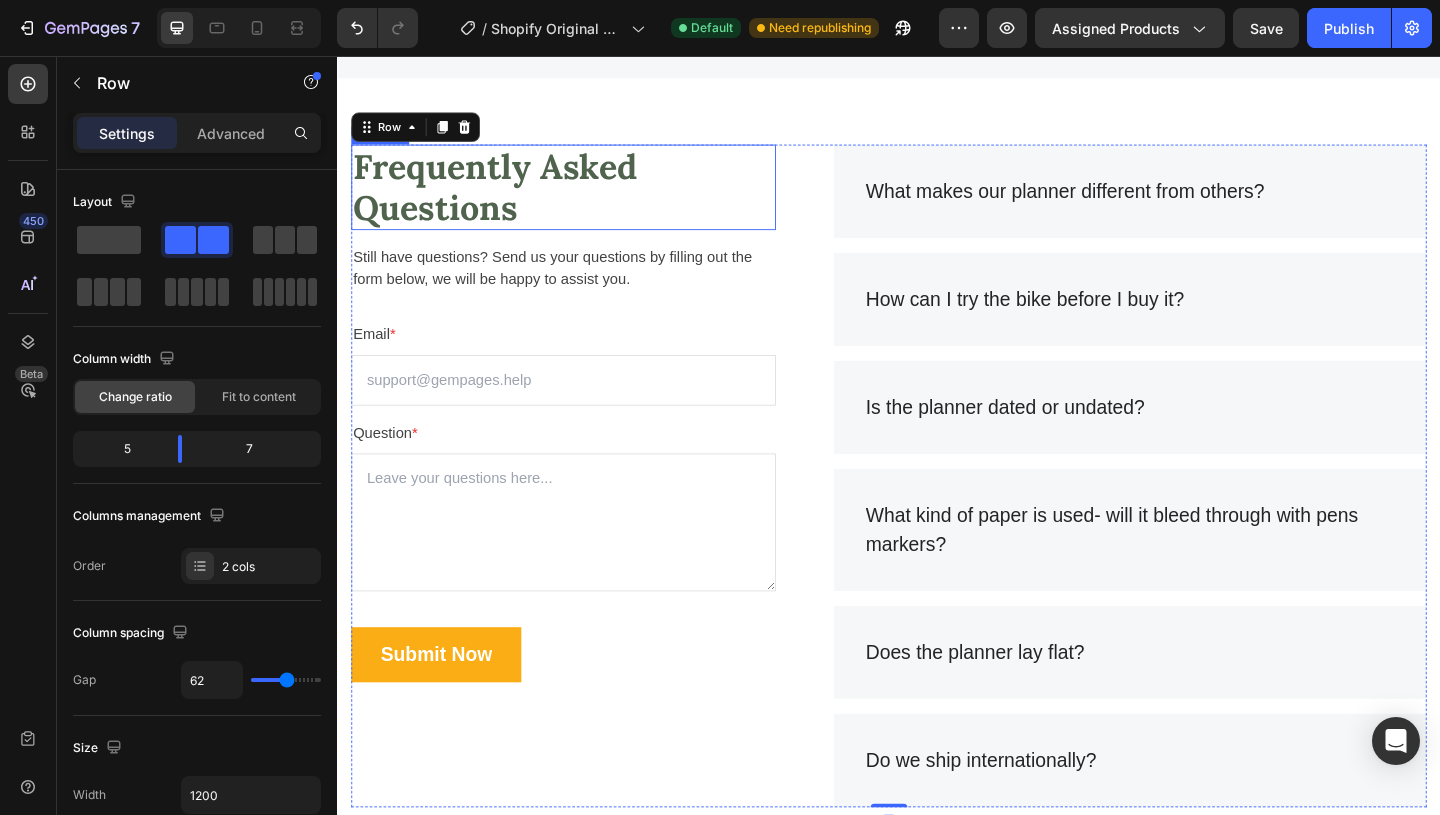 click on "Frequently Asked Questions" at bounding box center [583, 198] 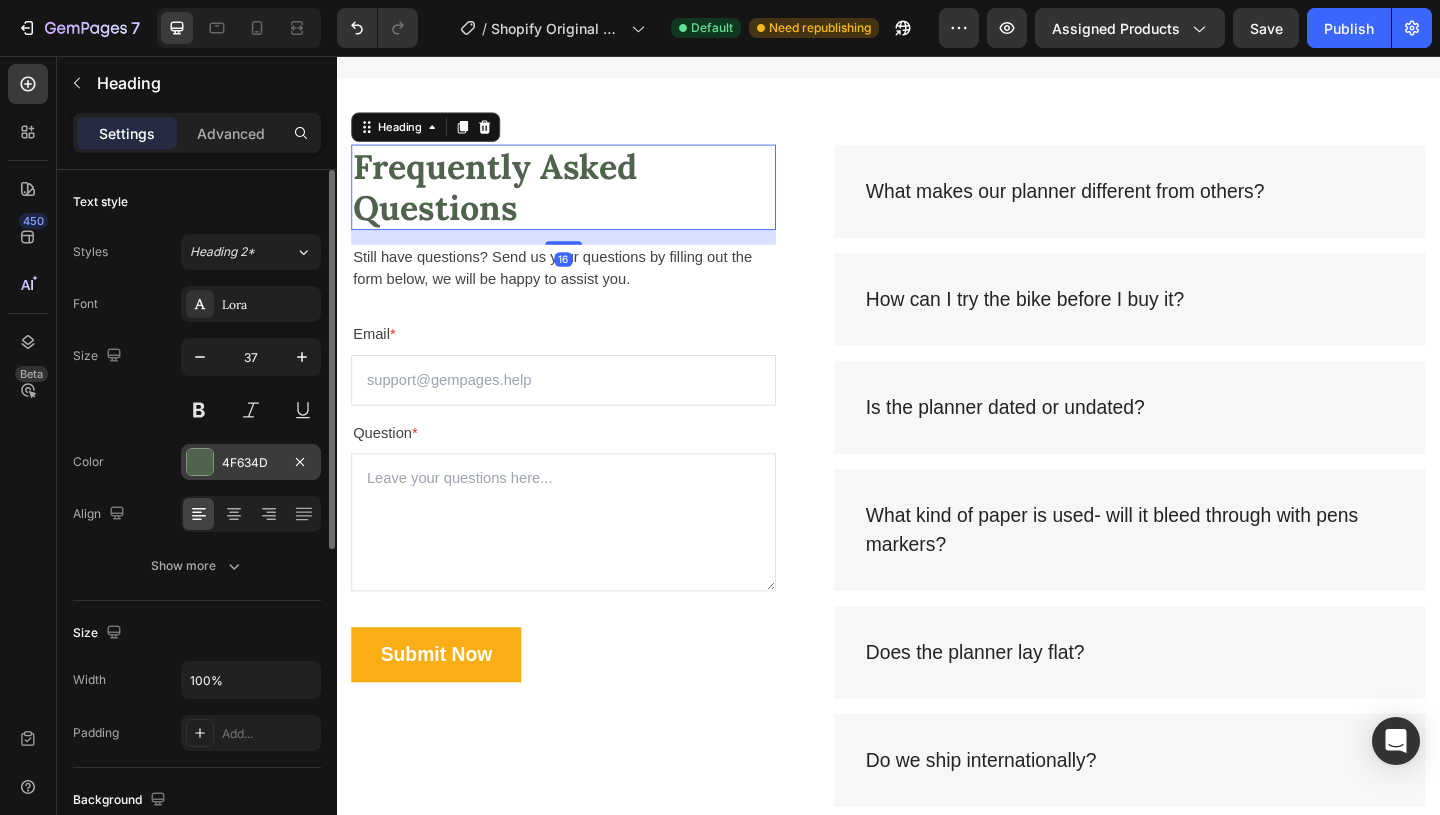 click on "4F634D" at bounding box center [251, 463] 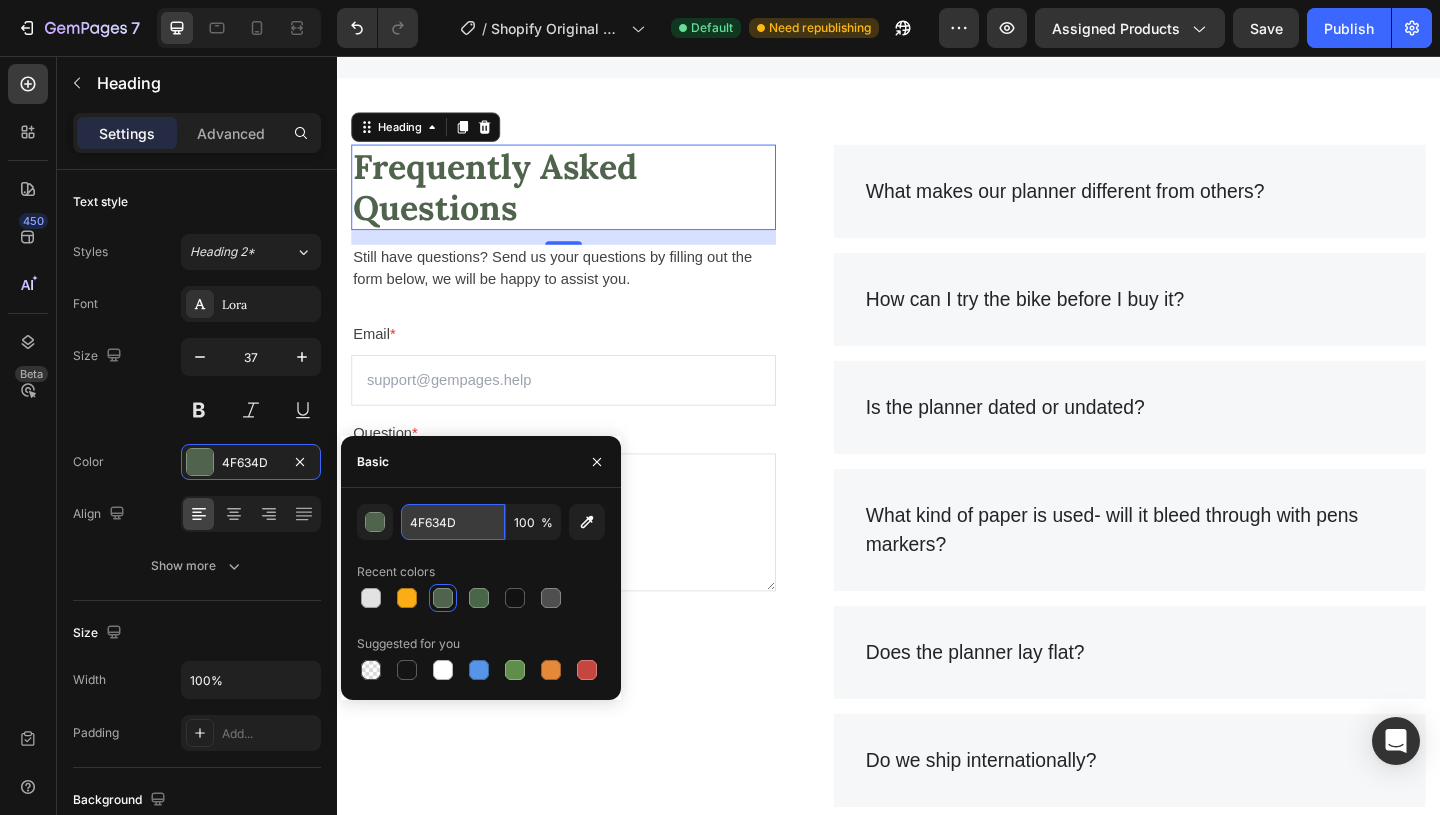 click on "4F634D" at bounding box center [453, 522] 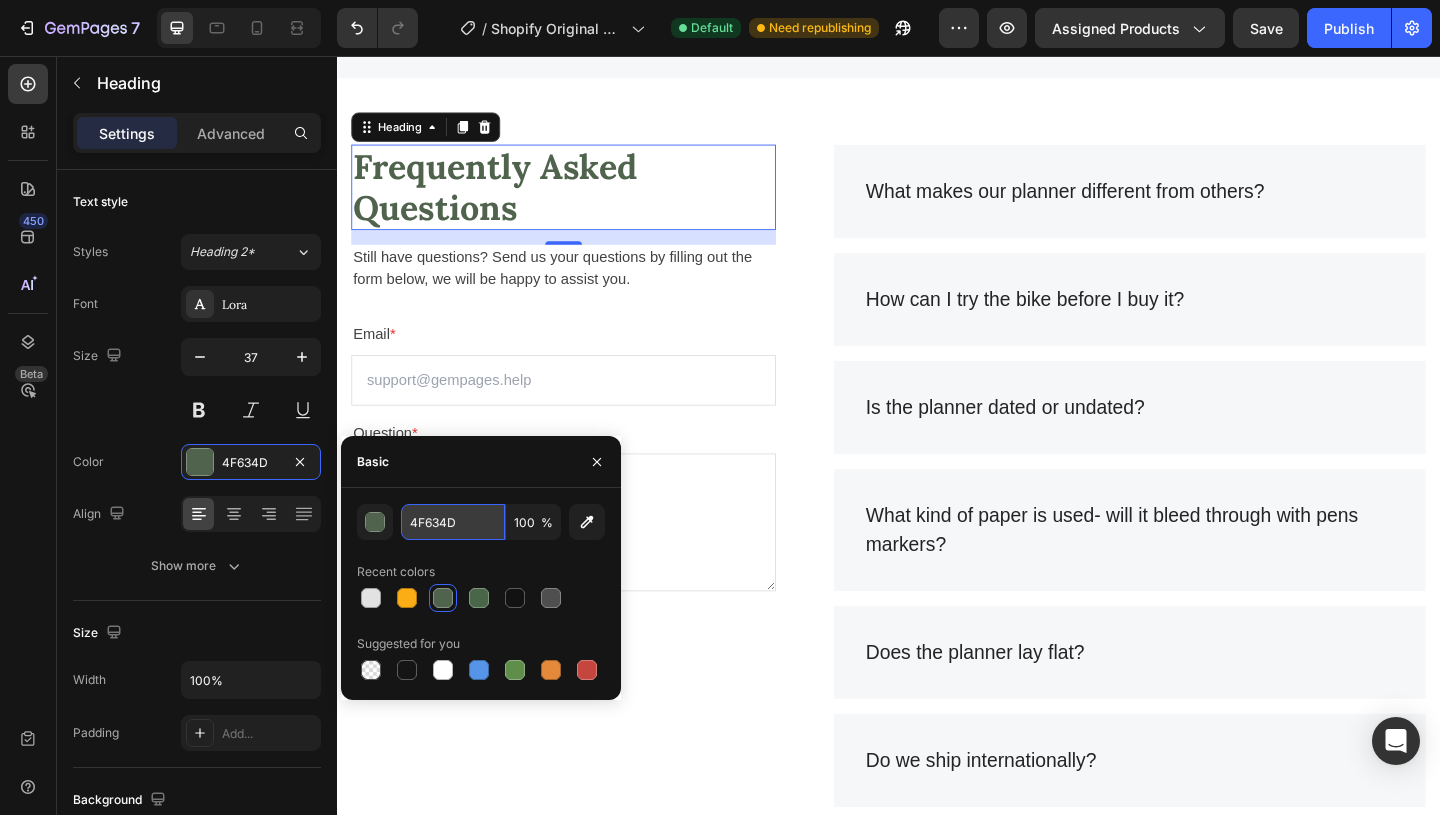 drag, startPoint x: 469, startPoint y: 519, endPoint x: 400, endPoint y: 519, distance: 69 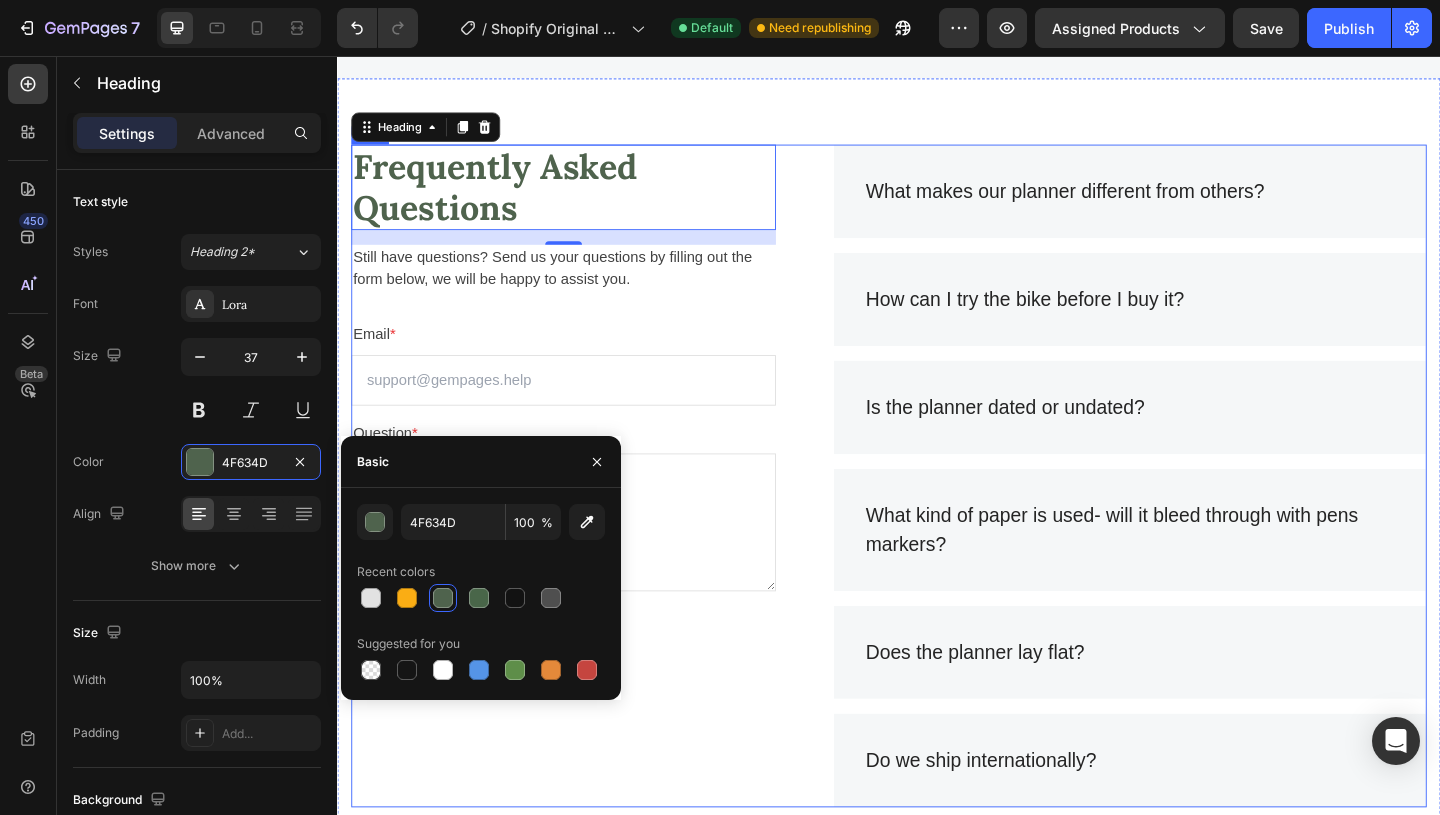 click on "Frequently Asked Questions Heading   16 Still have questions? Send us your questions by filling out the form below, we will be happy to assist you. Text block Email  * Text block Email Field Question  * Text block Text Area Submit Now Submit Button Contact Form" at bounding box center (583, 512) 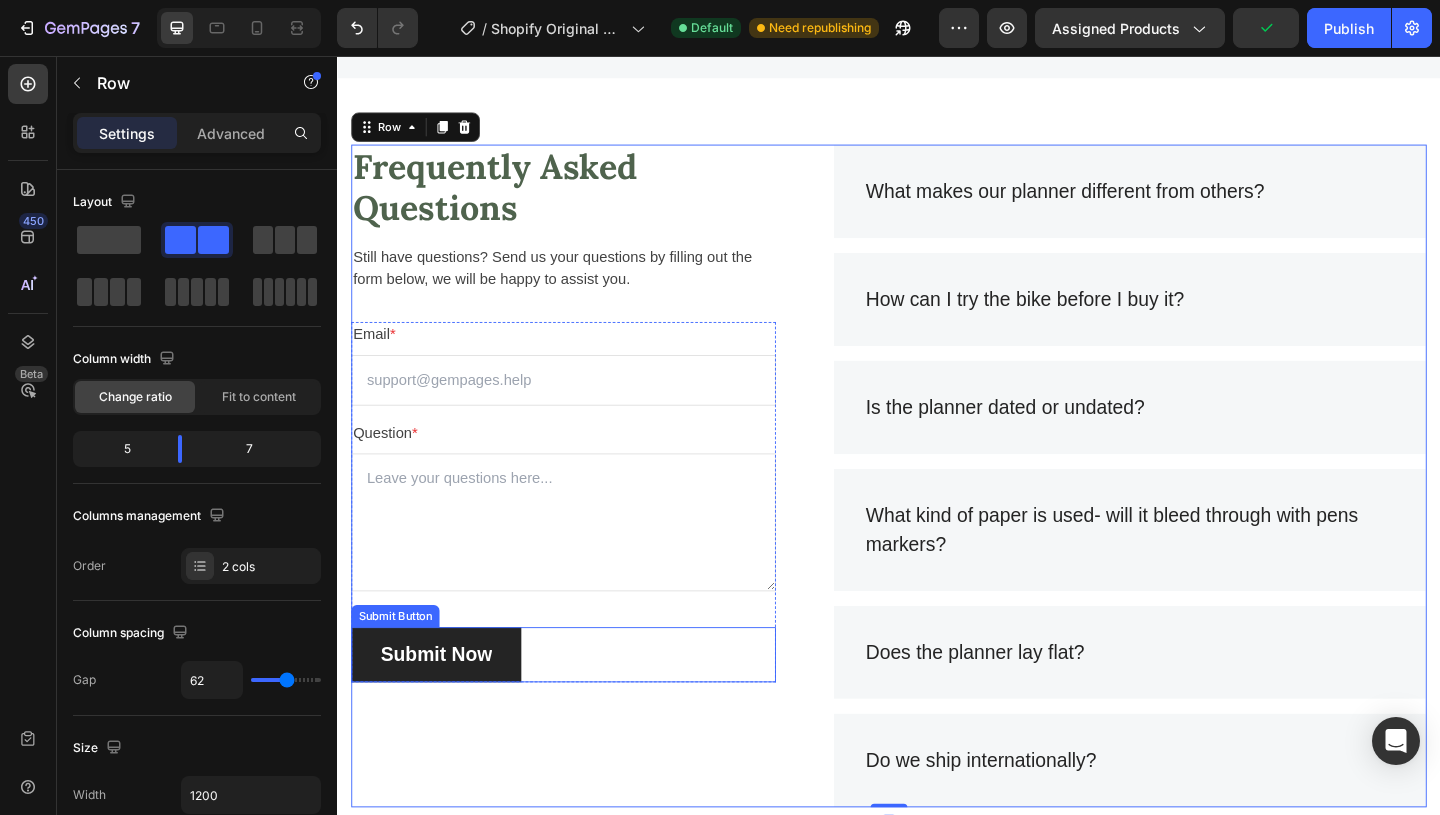 click on "Submit Now" at bounding box center (444, 707) 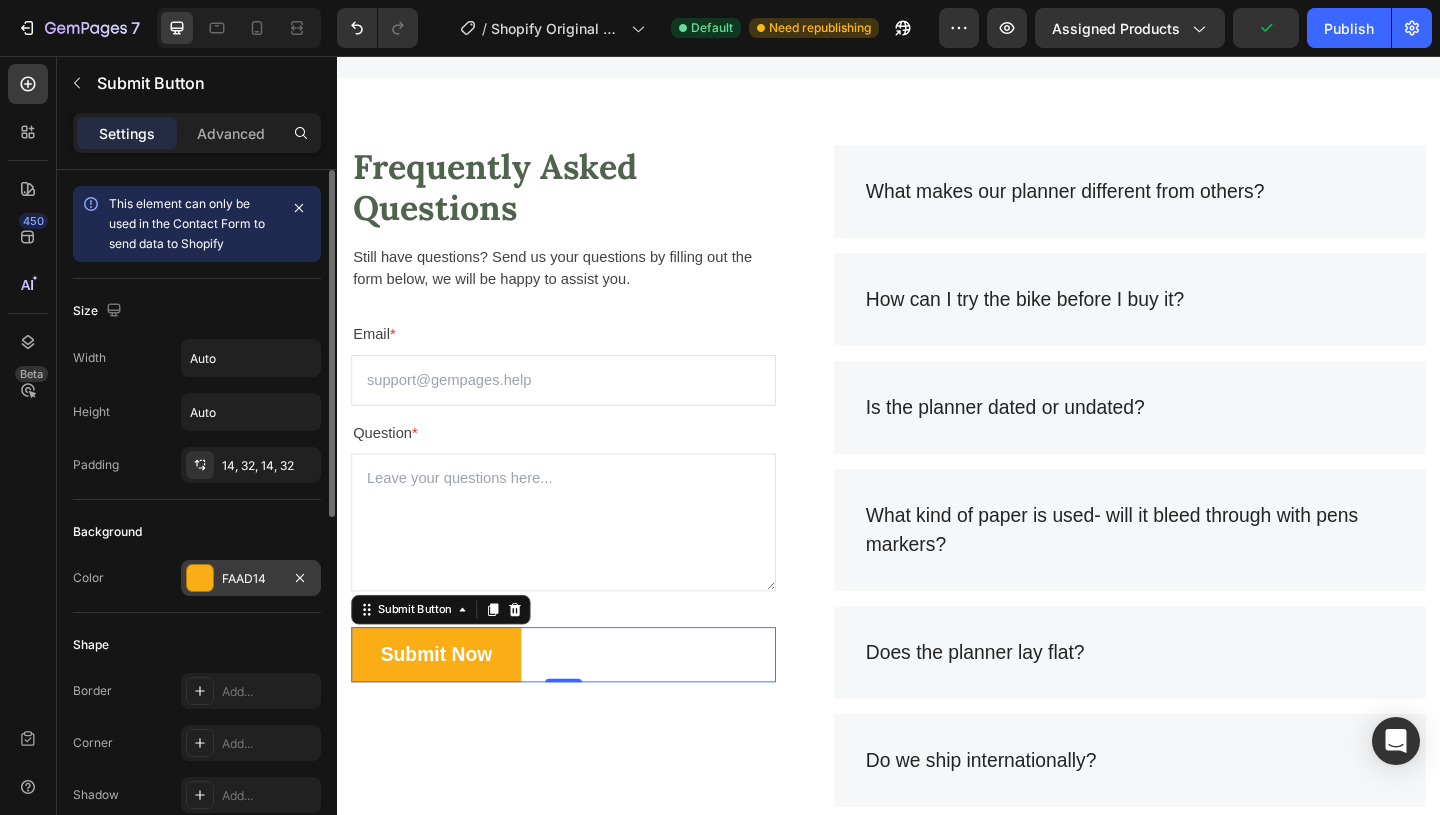 click on "FAAD14" at bounding box center (251, 579) 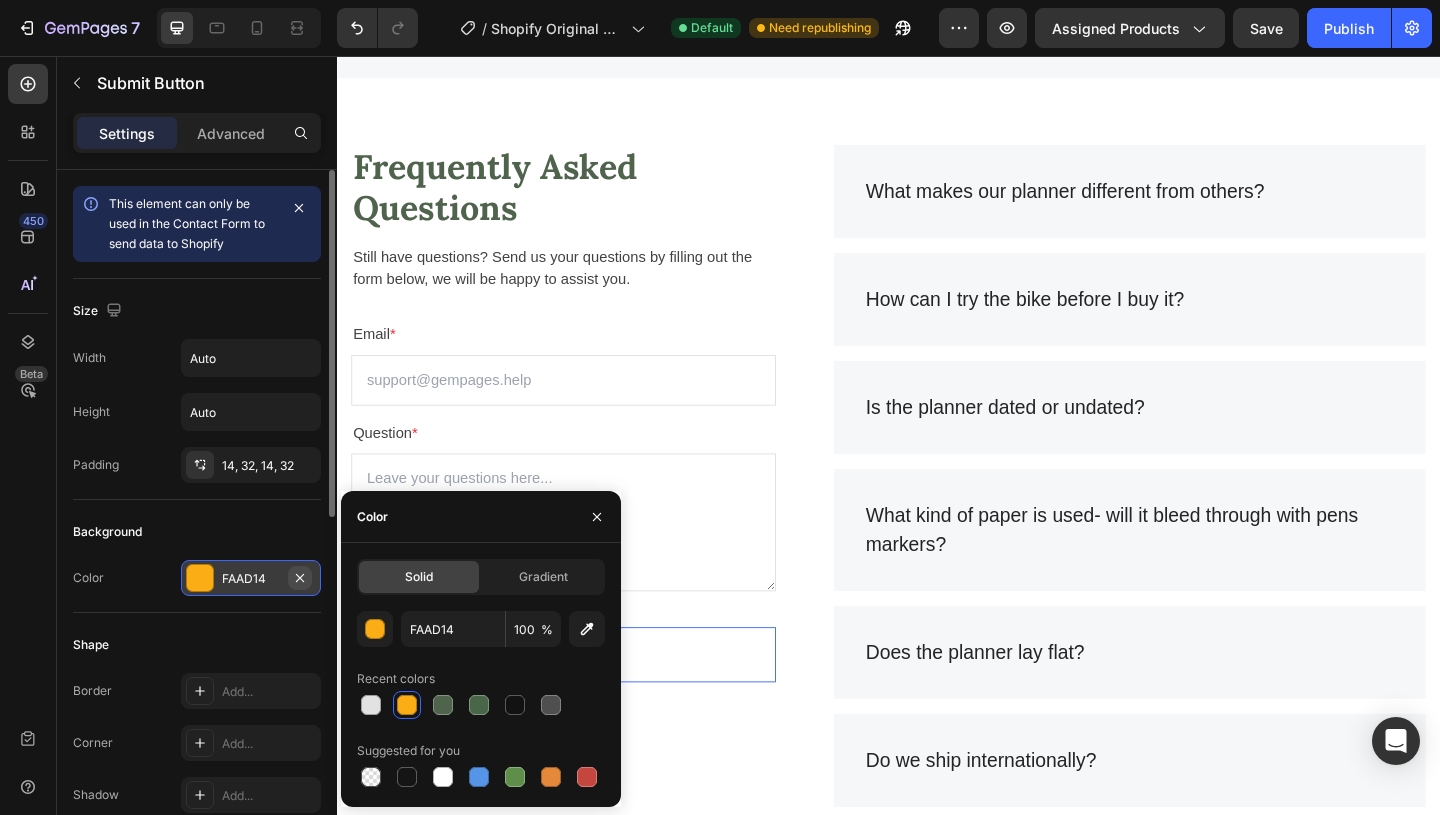 click 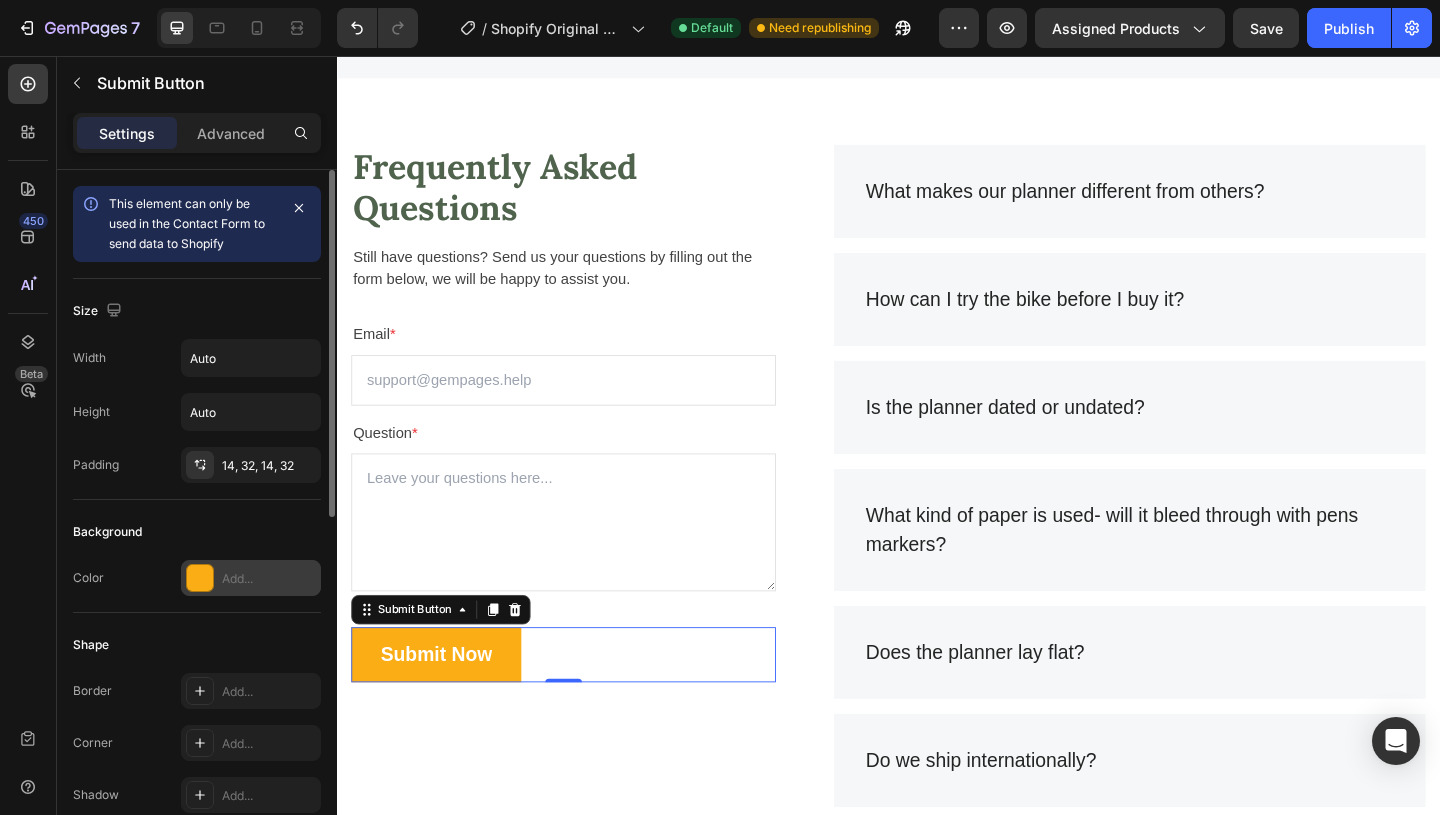 click on "Add..." at bounding box center [269, 579] 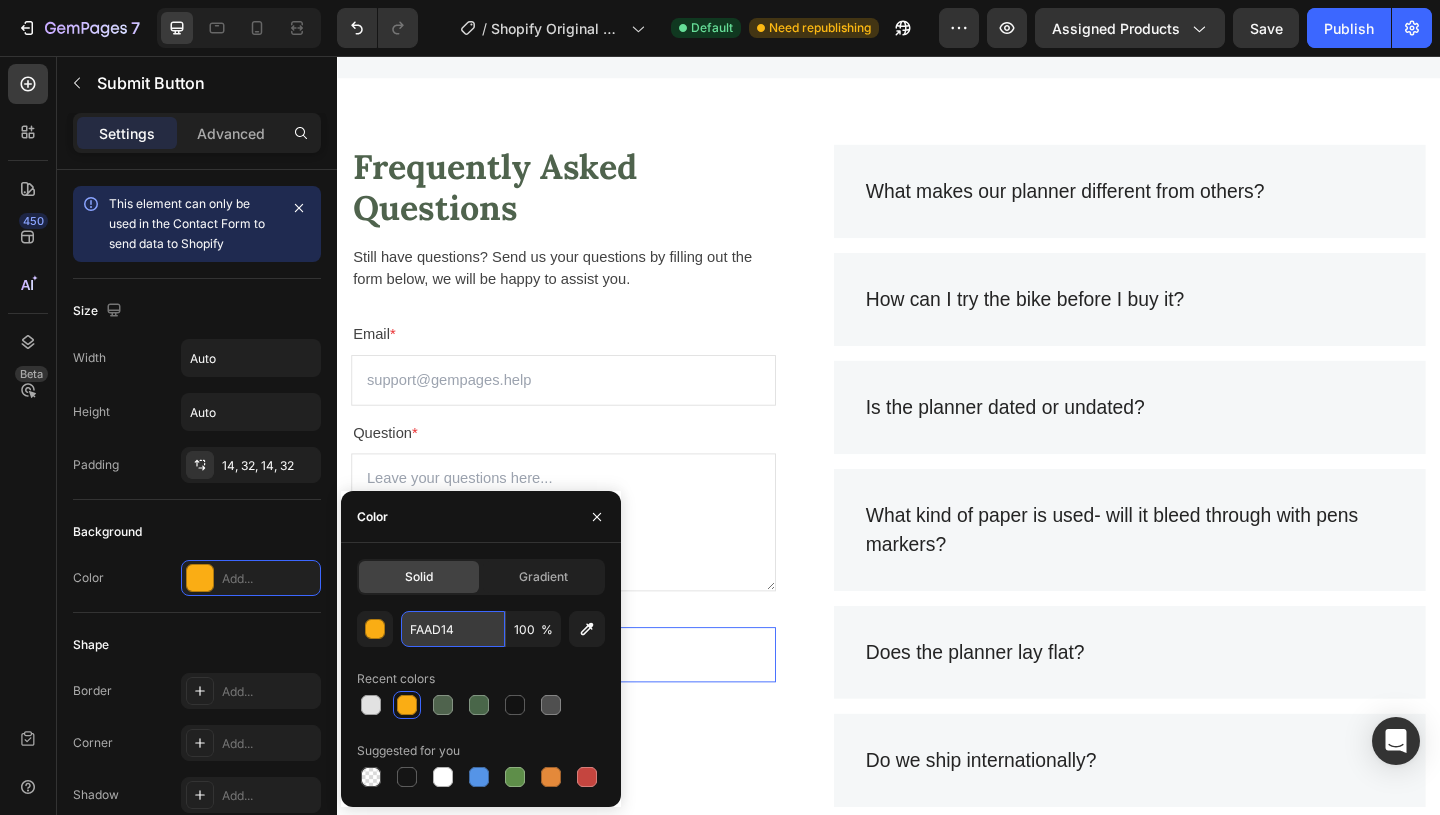 click on "FAAD14" at bounding box center (453, 629) 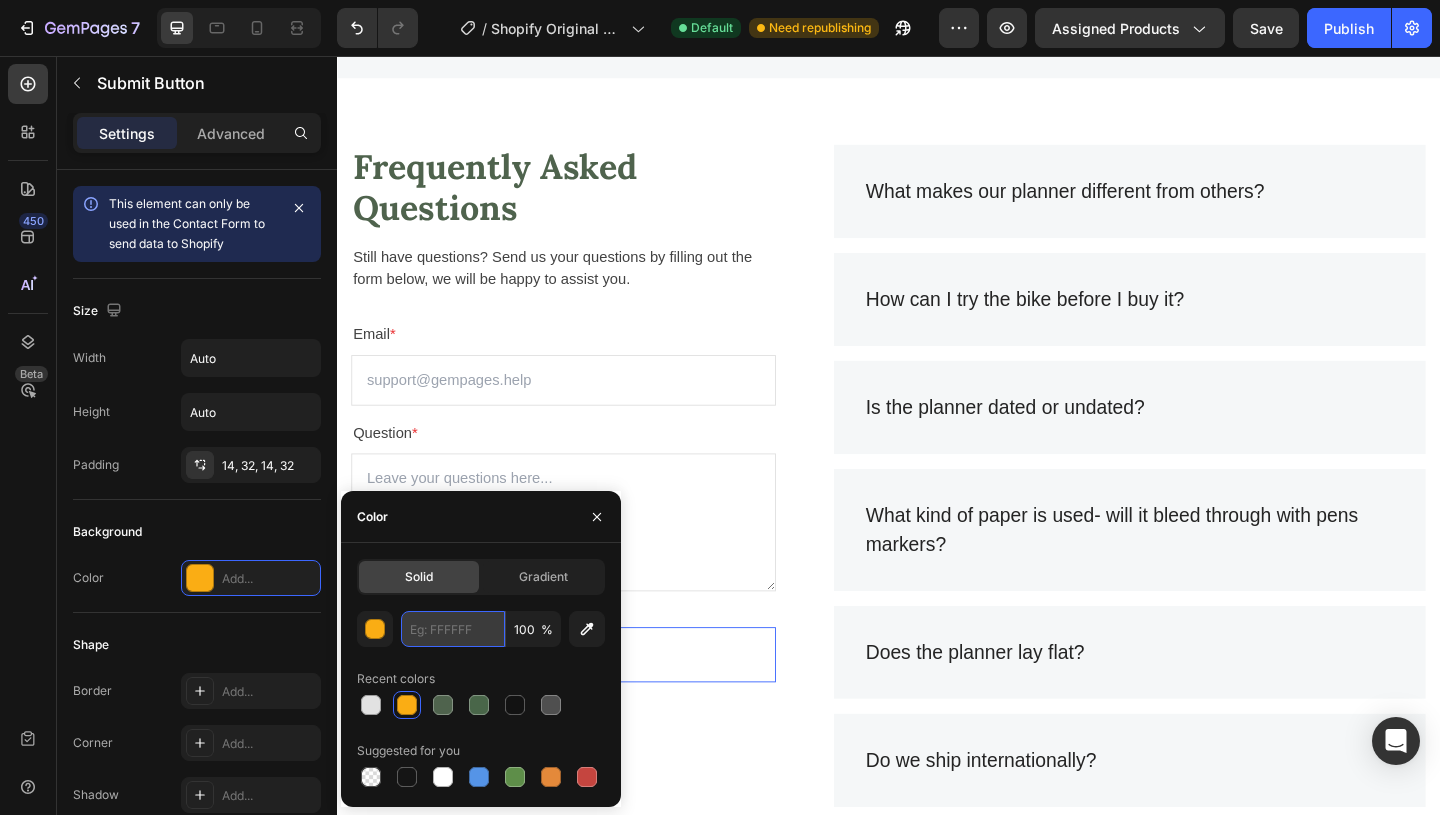 paste on "4F634D" 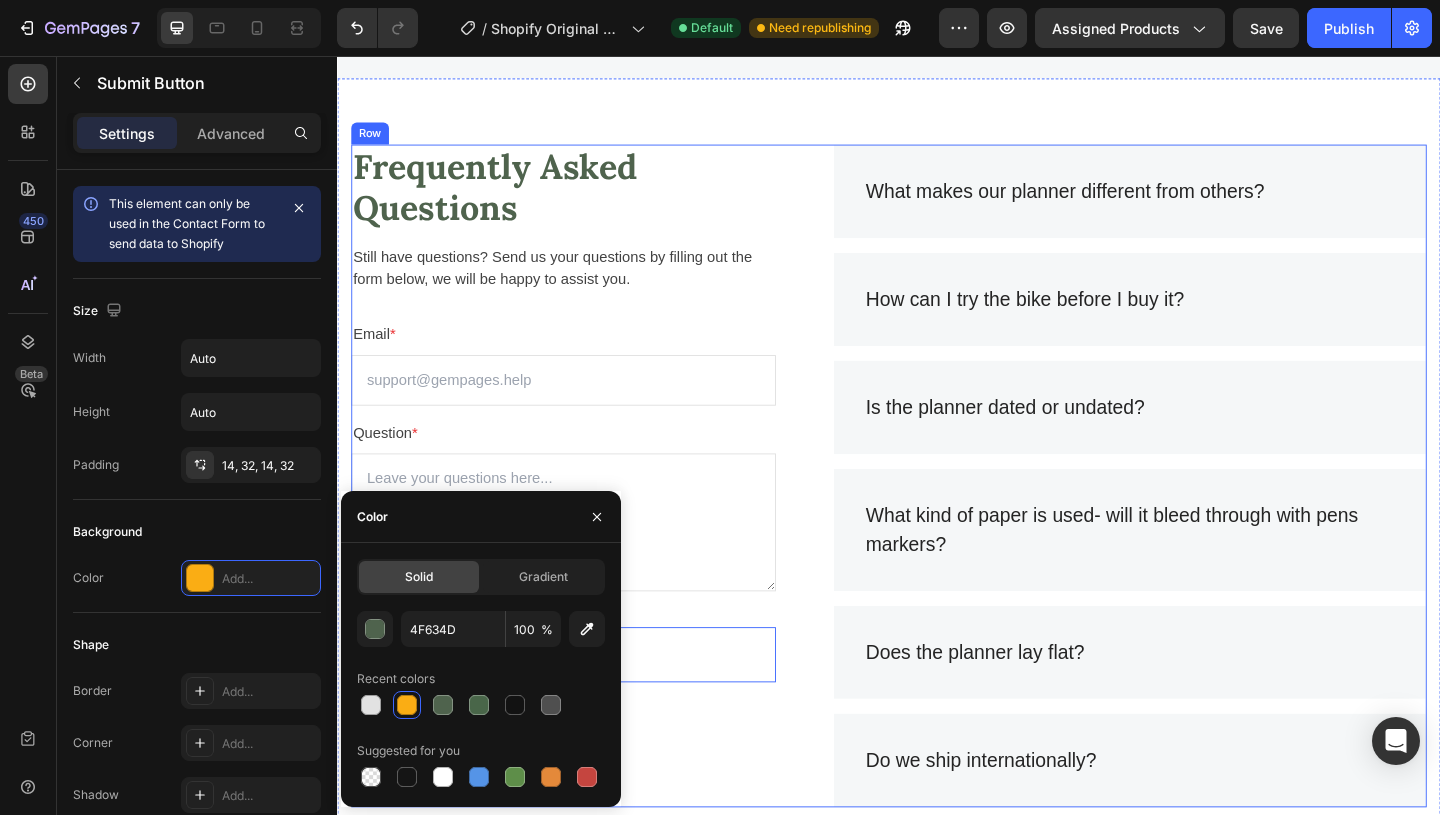click on "Frequently Asked Questions Heading Still have questions? Send us your questions by filling out the form below, we will be happy to assist you. Text block Email  * Text block Email Field Question  * Text block Text Area Submit Now Submit Button   0 Contact Form" at bounding box center [583, 512] 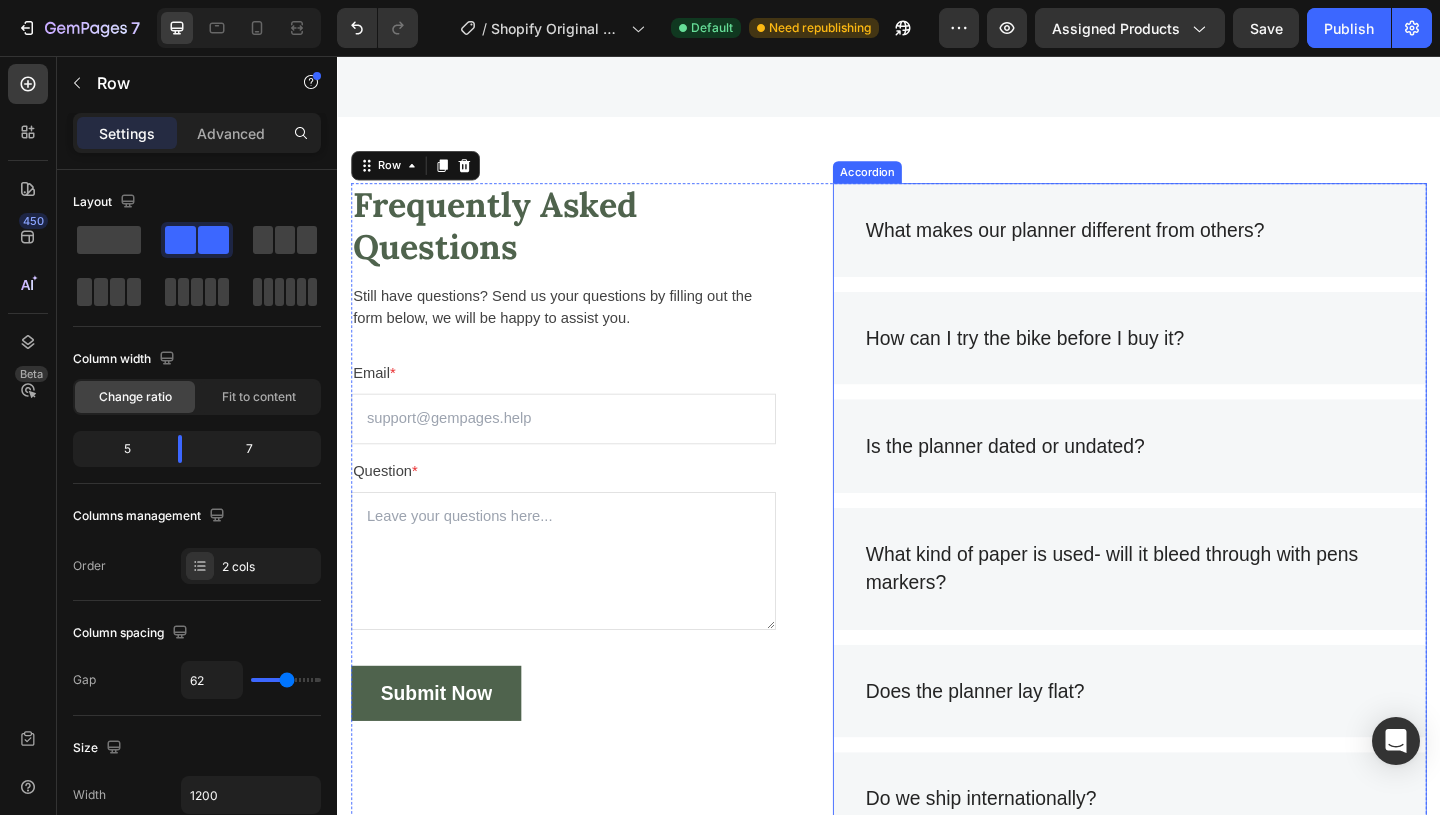 scroll, scrollTop: 3405, scrollLeft: 0, axis: vertical 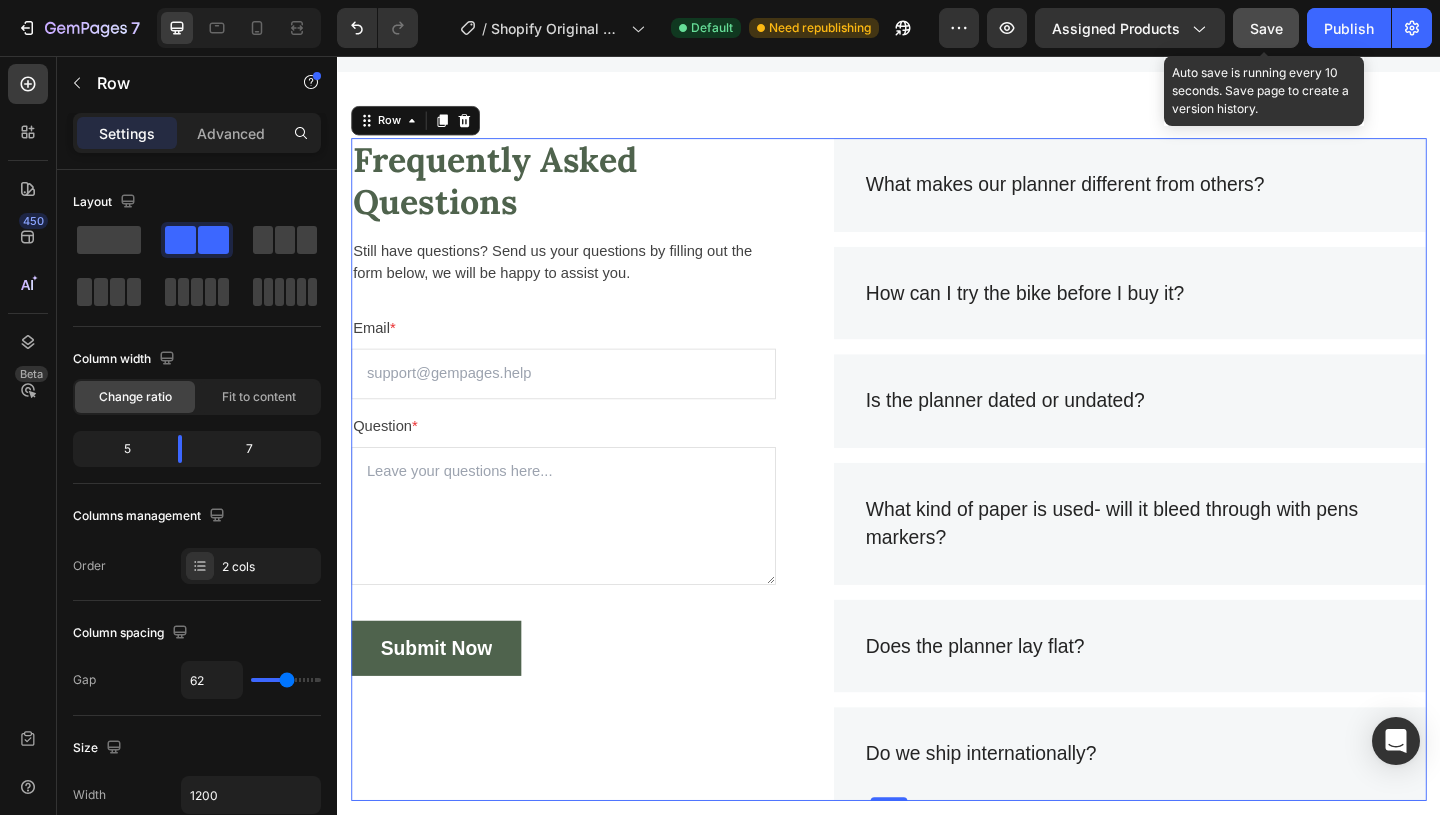 click on "Save" at bounding box center (1266, 28) 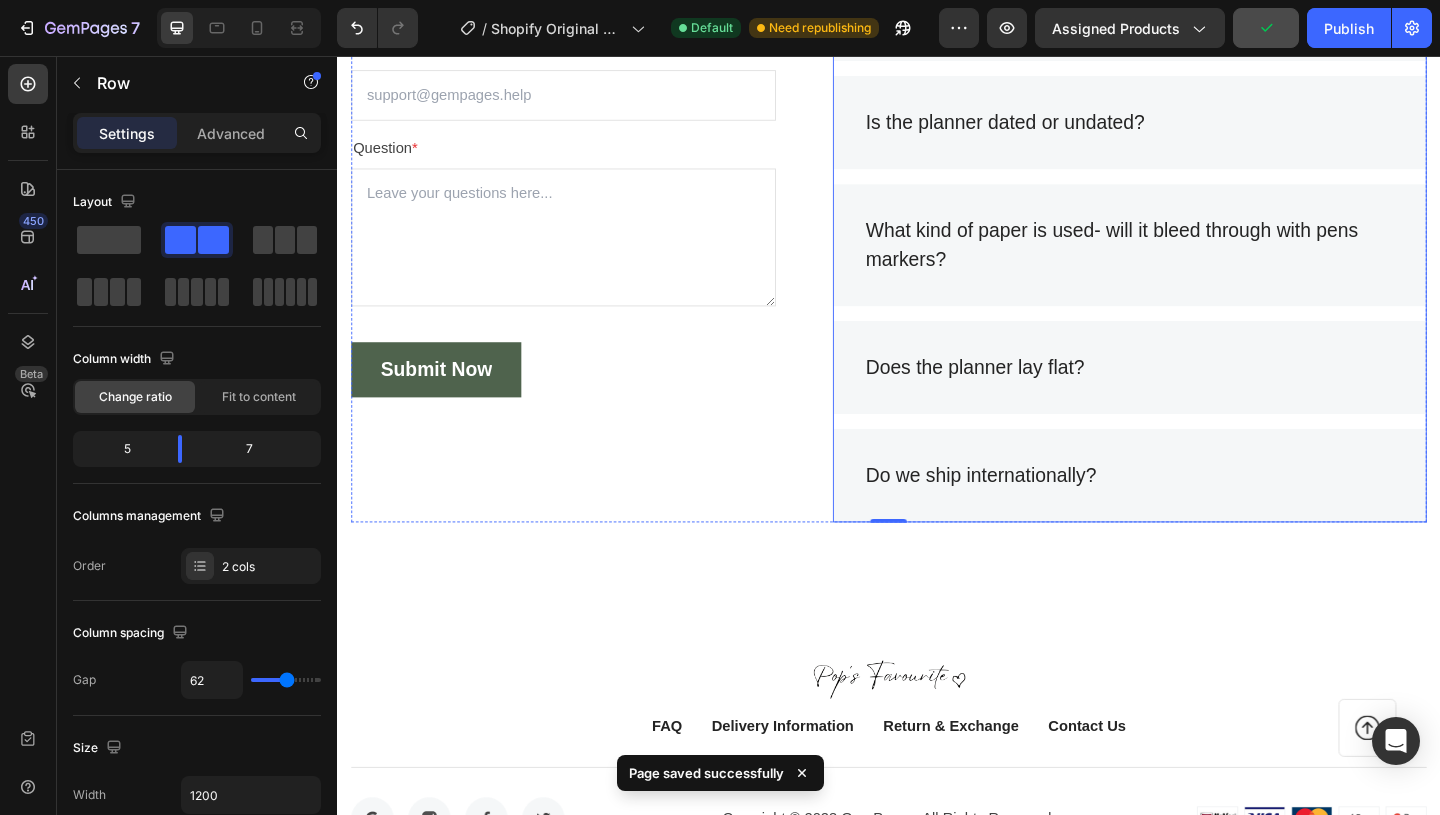 scroll, scrollTop: 3742, scrollLeft: 0, axis: vertical 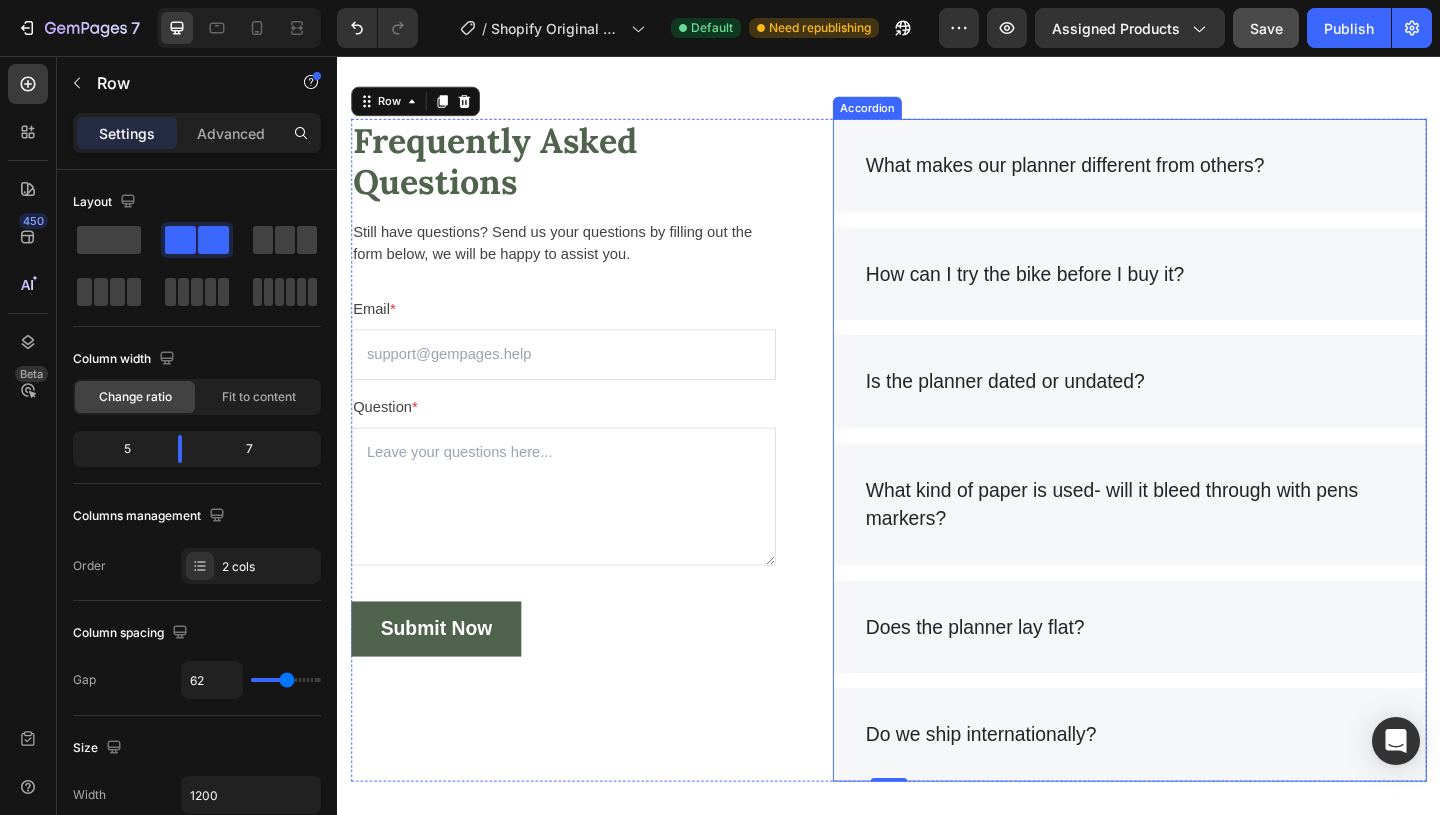 click on "Do we ship internationally?" at bounding box center [1037, 794] 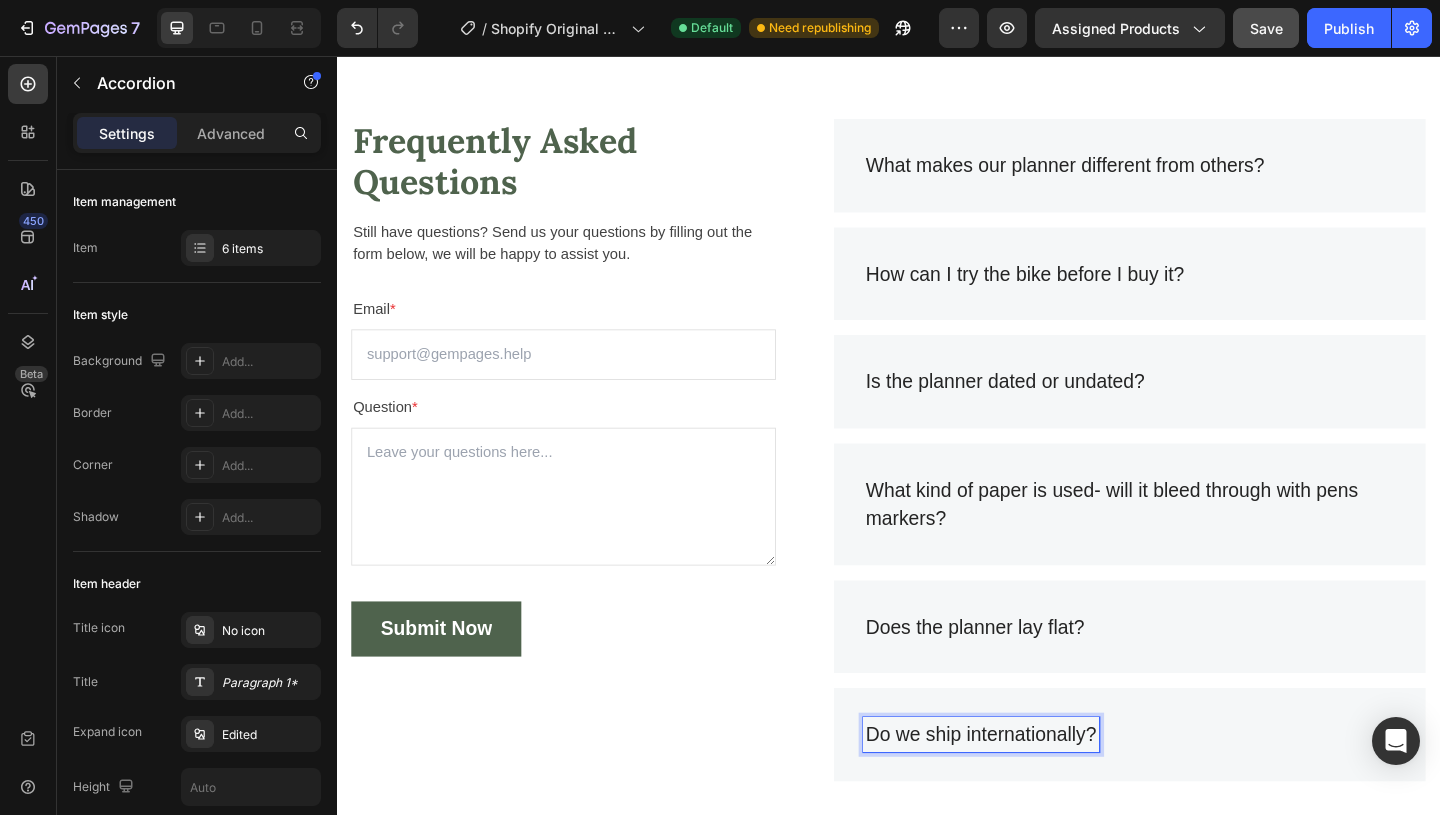 click on "Do we ship internationally?" at bounding box center (1037, 794) 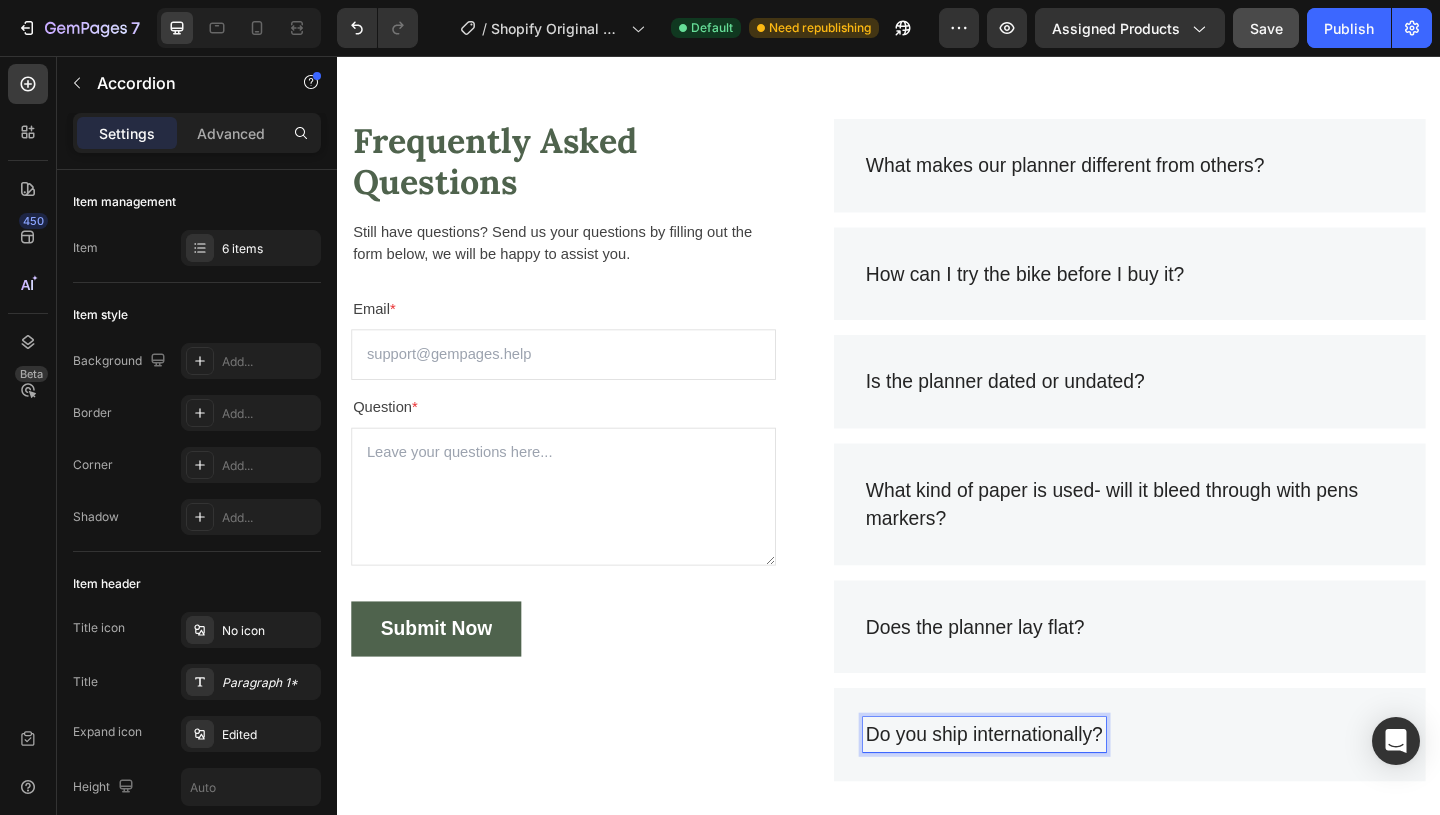 click on "What makes our planner different from others?" at bounding box center (1129, 175) 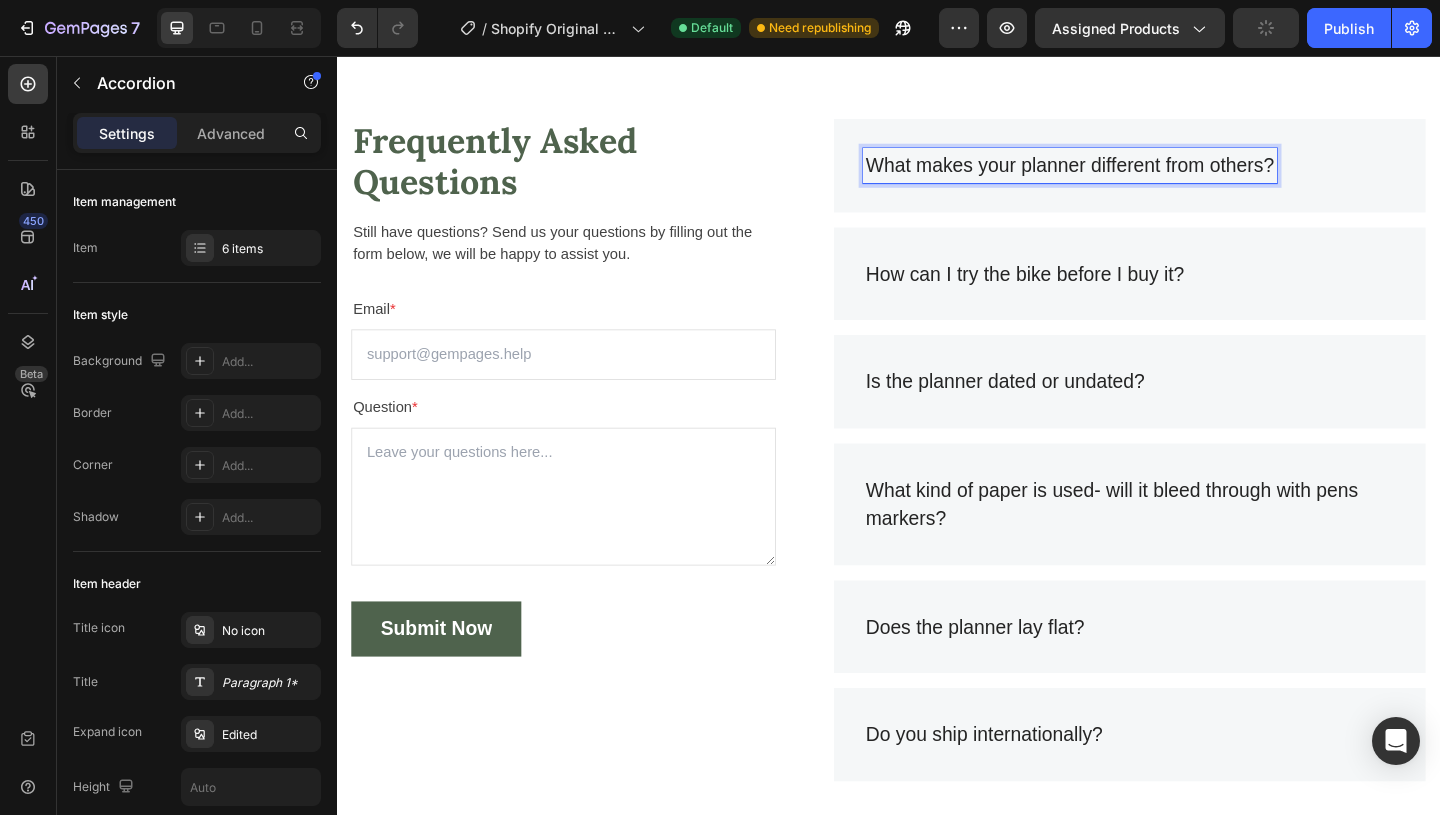 click on "What makes your planner different from others?" at bounding box center (1134, 175) 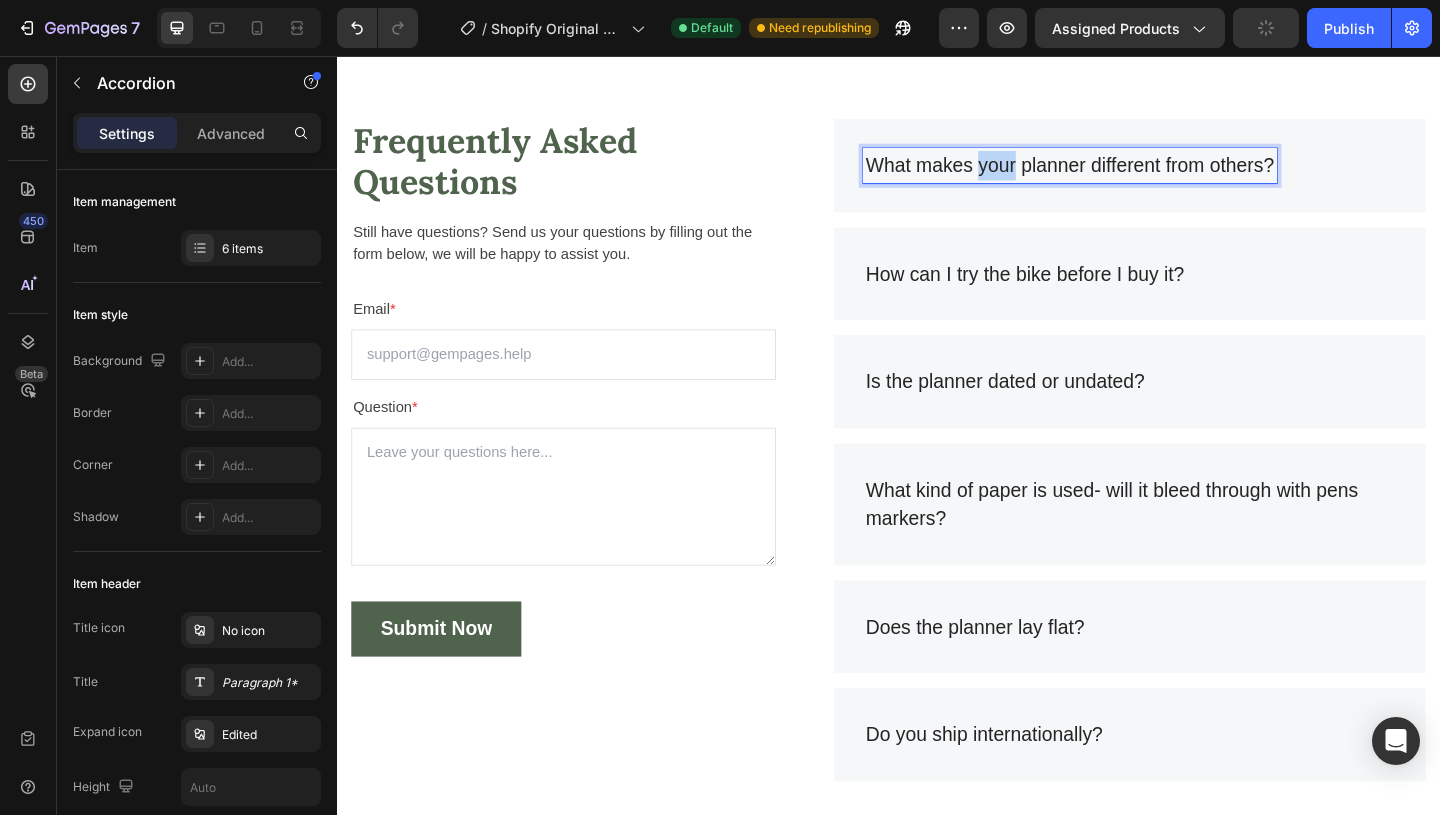 drag, startPoint x: 1073, startPoint y: 175, endPoint x: 1035, endPoint y: 175, distance: 38 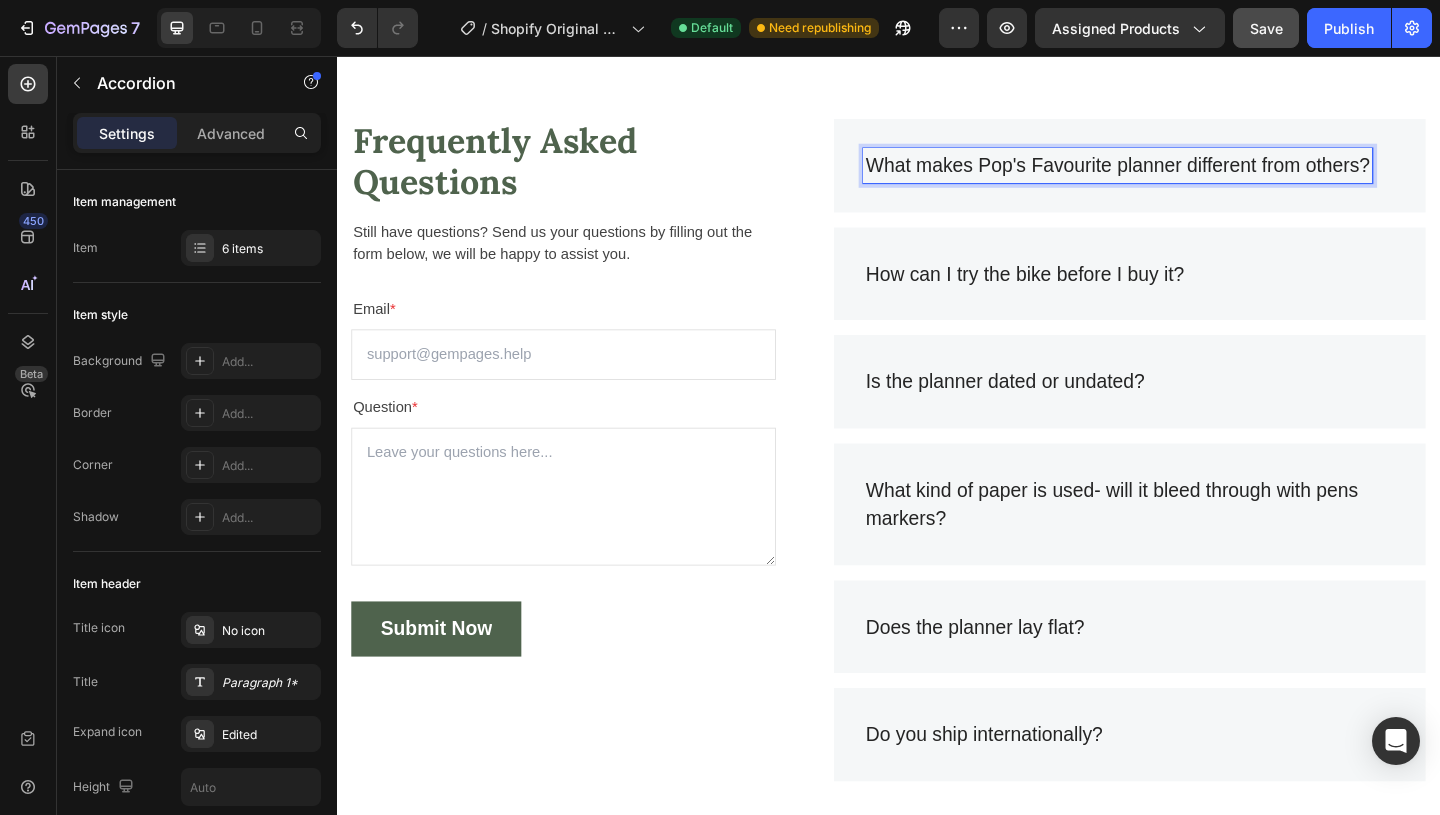 click on "How can I try the bike before I buy it?" at bounding box center [1085, 293] 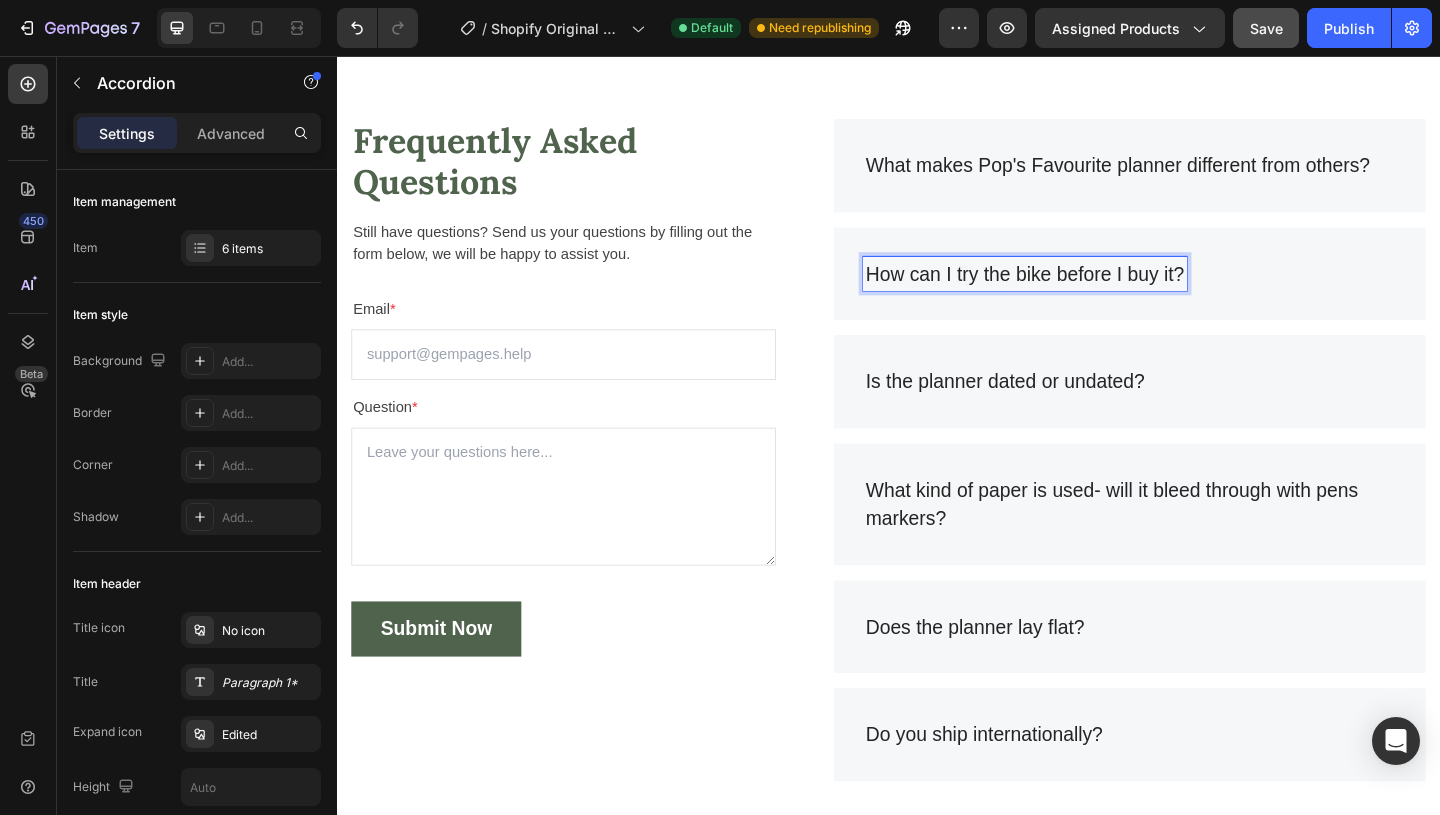 click on "How can I try the bike before I buy it?" at bounding box center [1085, 293] 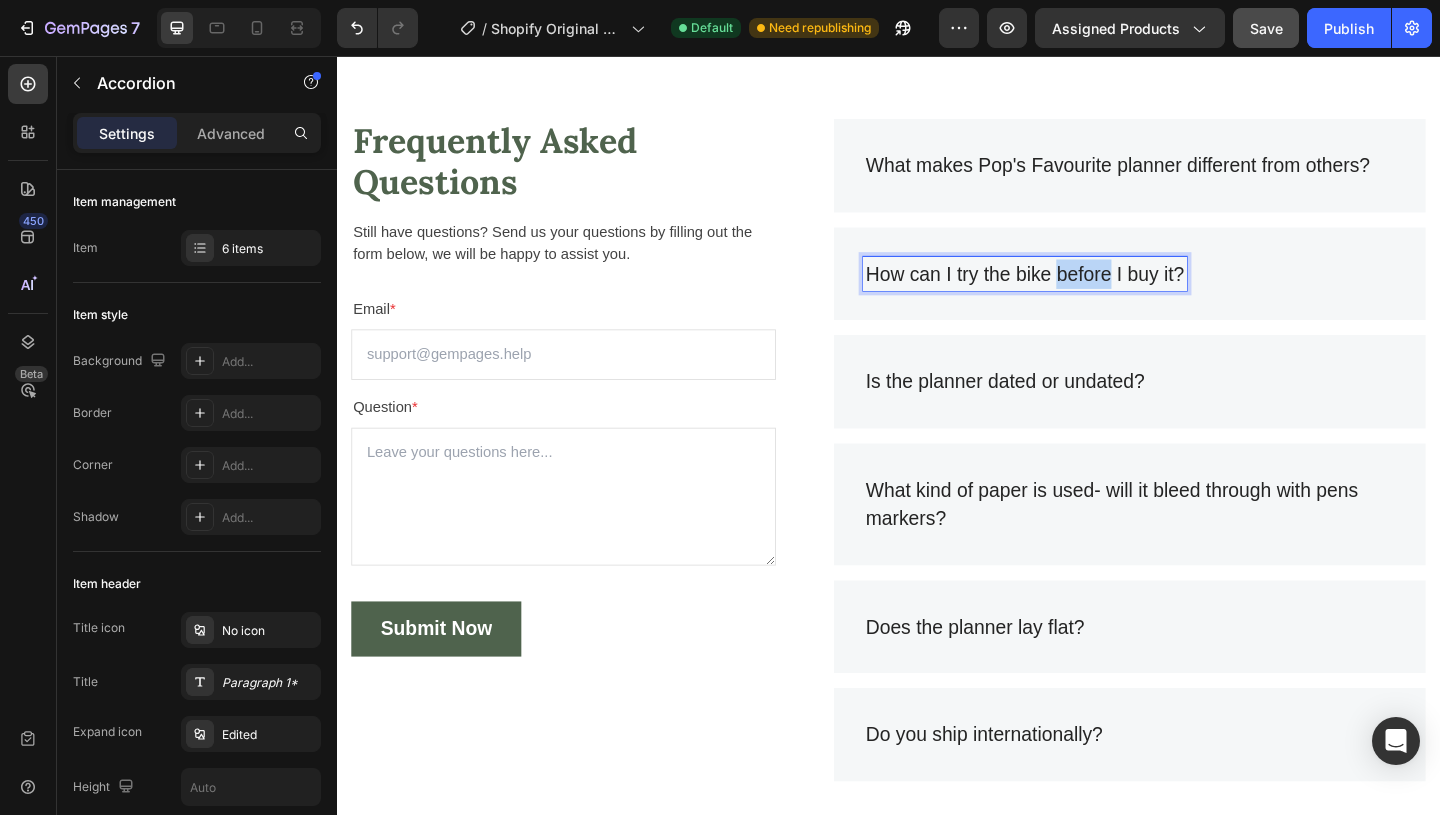 click on "How can I try the bike before I buy it?" at bounding box center [1085, 293] 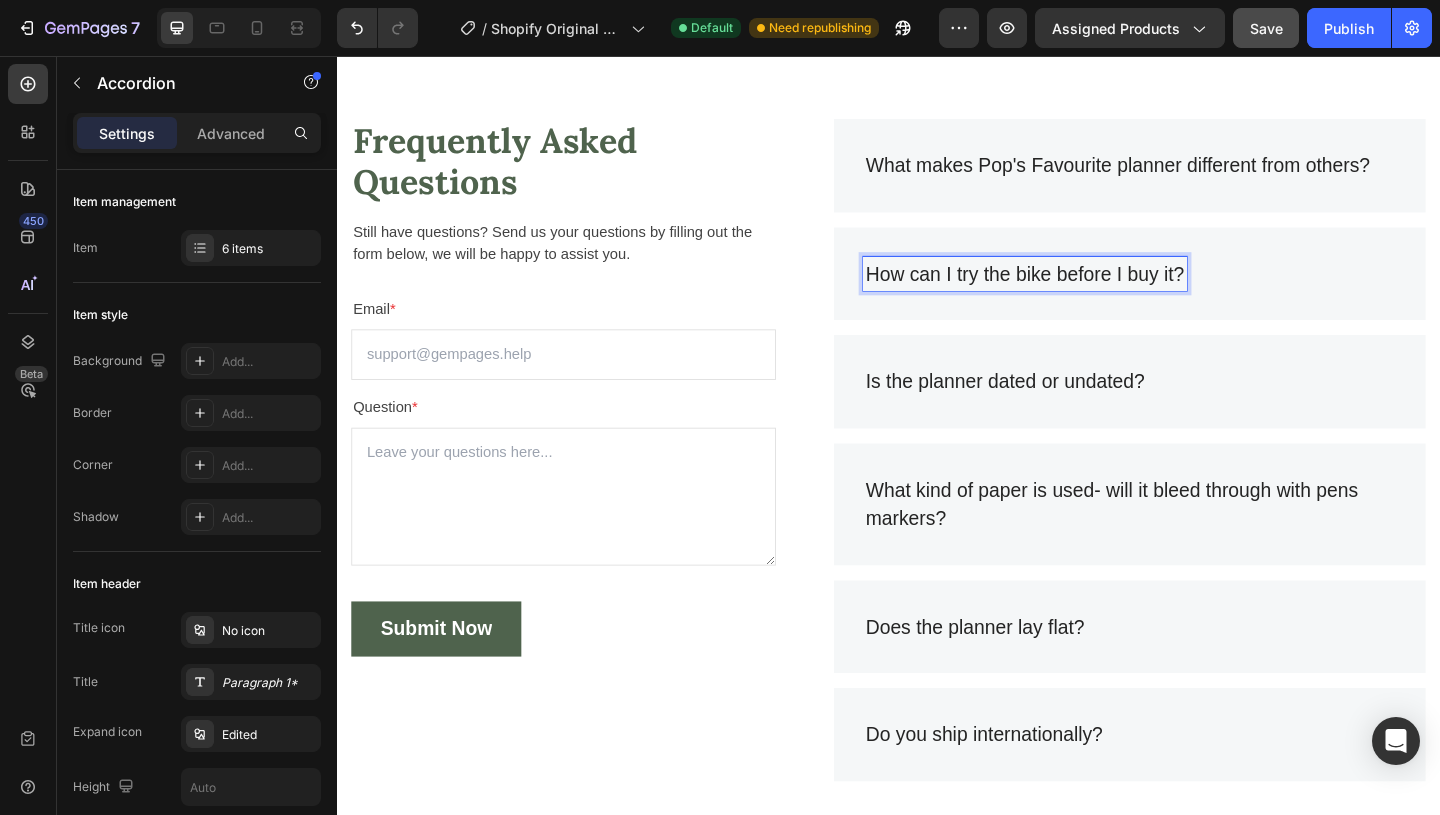 click on "How can I try the bike before I buy it?" at bounding box center (1085, 293) 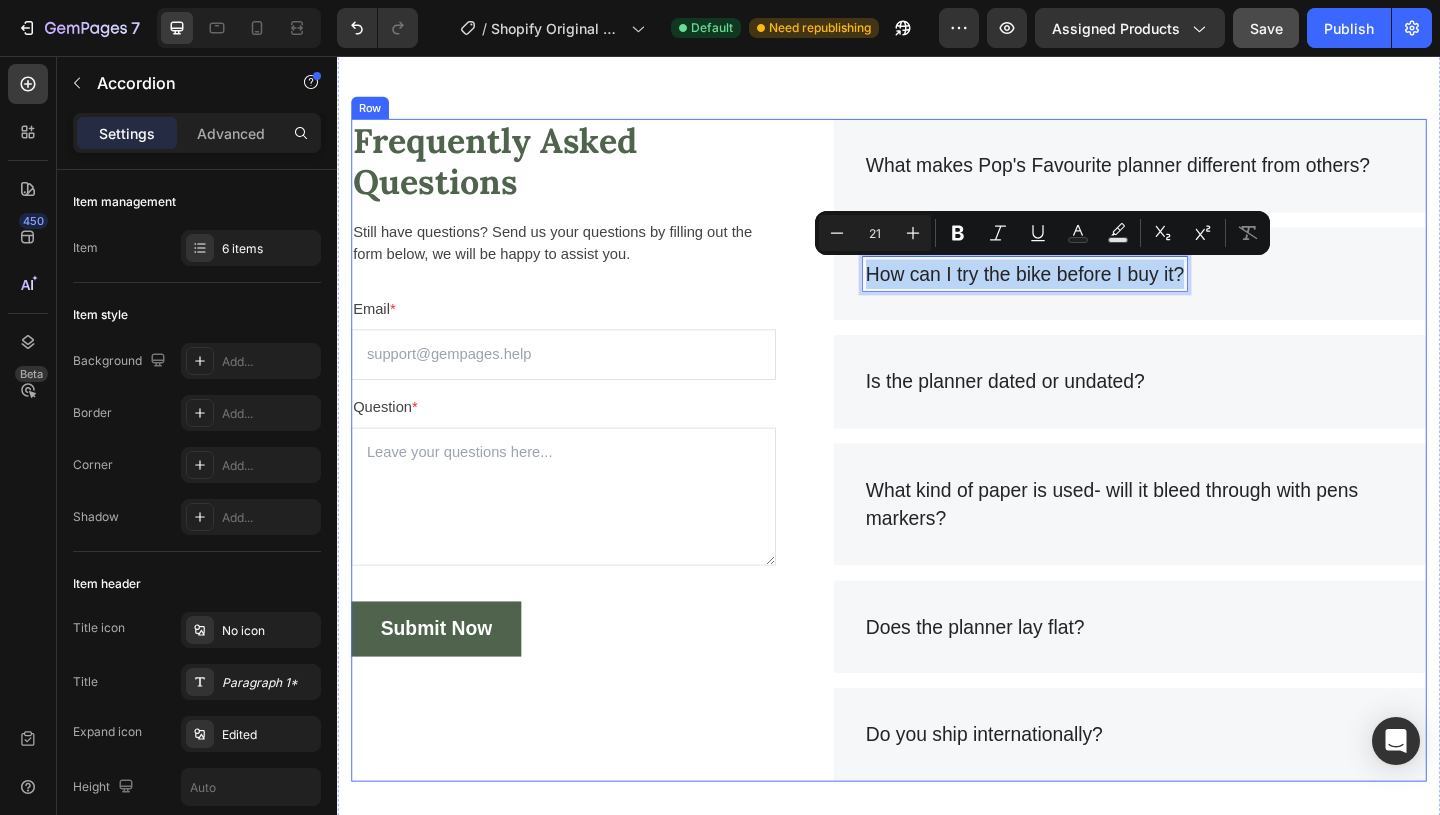 drag, startPoint x: 1253, startPoint y: 292, endPoint x: 856, endPoint y: 291, distance: 397.00125 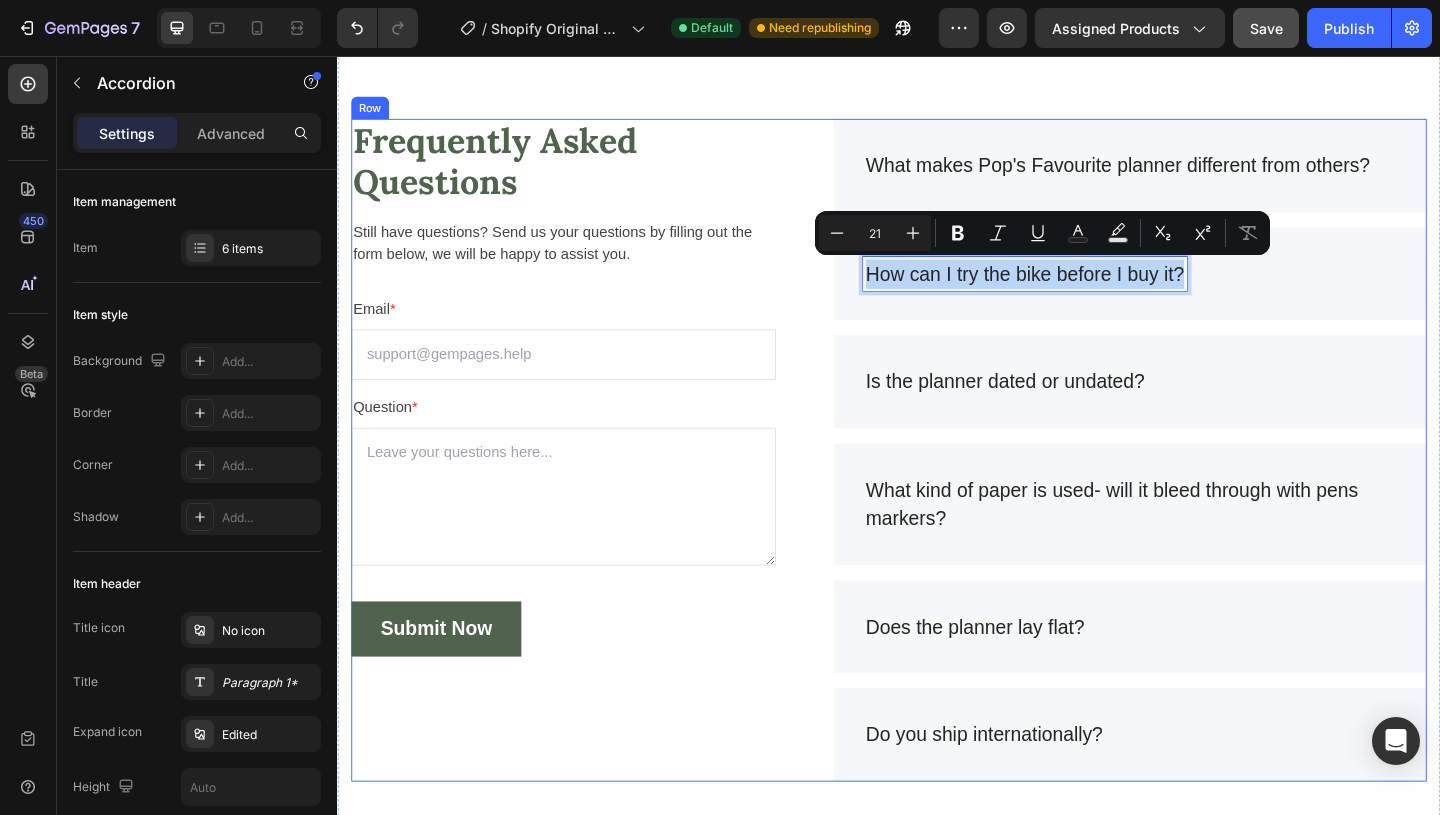 click on "Frequently Asked Questions Heading Still have questions? Send us your questions by filling out the form below, we will be happy to assist you. Text block Email  * Text block Email Field Question  * Text block Text Area Submit Now Submit Button Contact Form What makes Pop's Favourite planner different from others? How can I try the bike before I buy it? Is the planner dated or undated? What kind of paper is used- will it bleed through with pens markers? Does the planner lay flat? Do you ship internationally? Accordion   0 Row" at bounding box center (937, 484) 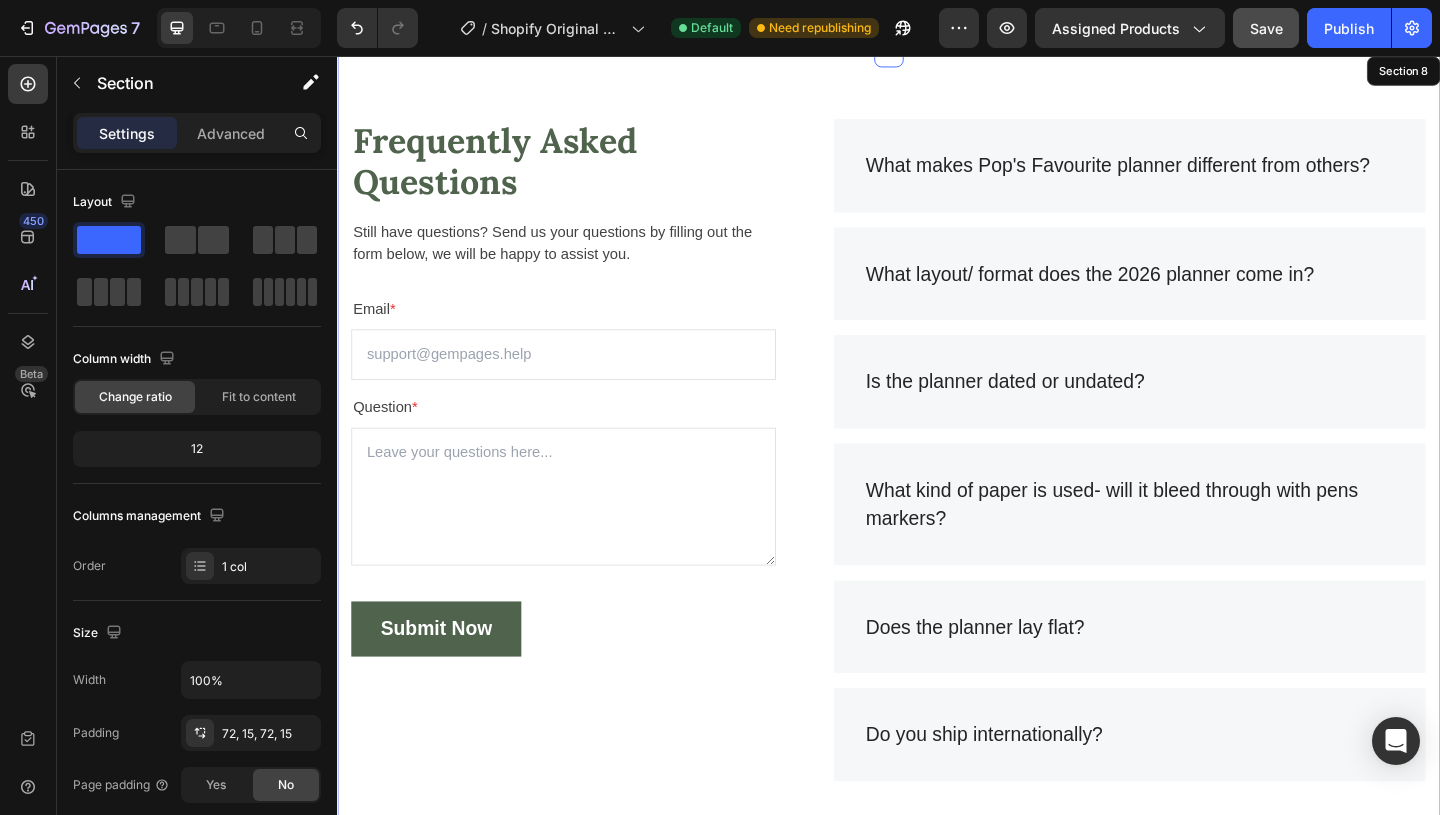 click on "Frequently Asked Questions Heading Still have questions? Send us your questions by filling out the form below, we will be happy to assist you. Text block Email  * Text block Email Field Question  * Text block Text Area Submit Now Submit Button Contact Form What makes Pop's Favourite planner different from others? What layout/ format does the 2026 planner come in? Is the planner dated or undated? What kind of paper is used- will it bleed through with pens markers? Does the planner lay flat? Do you ship internationally? Accordion   0 Row Section 8" at bounding box center [937, 484] 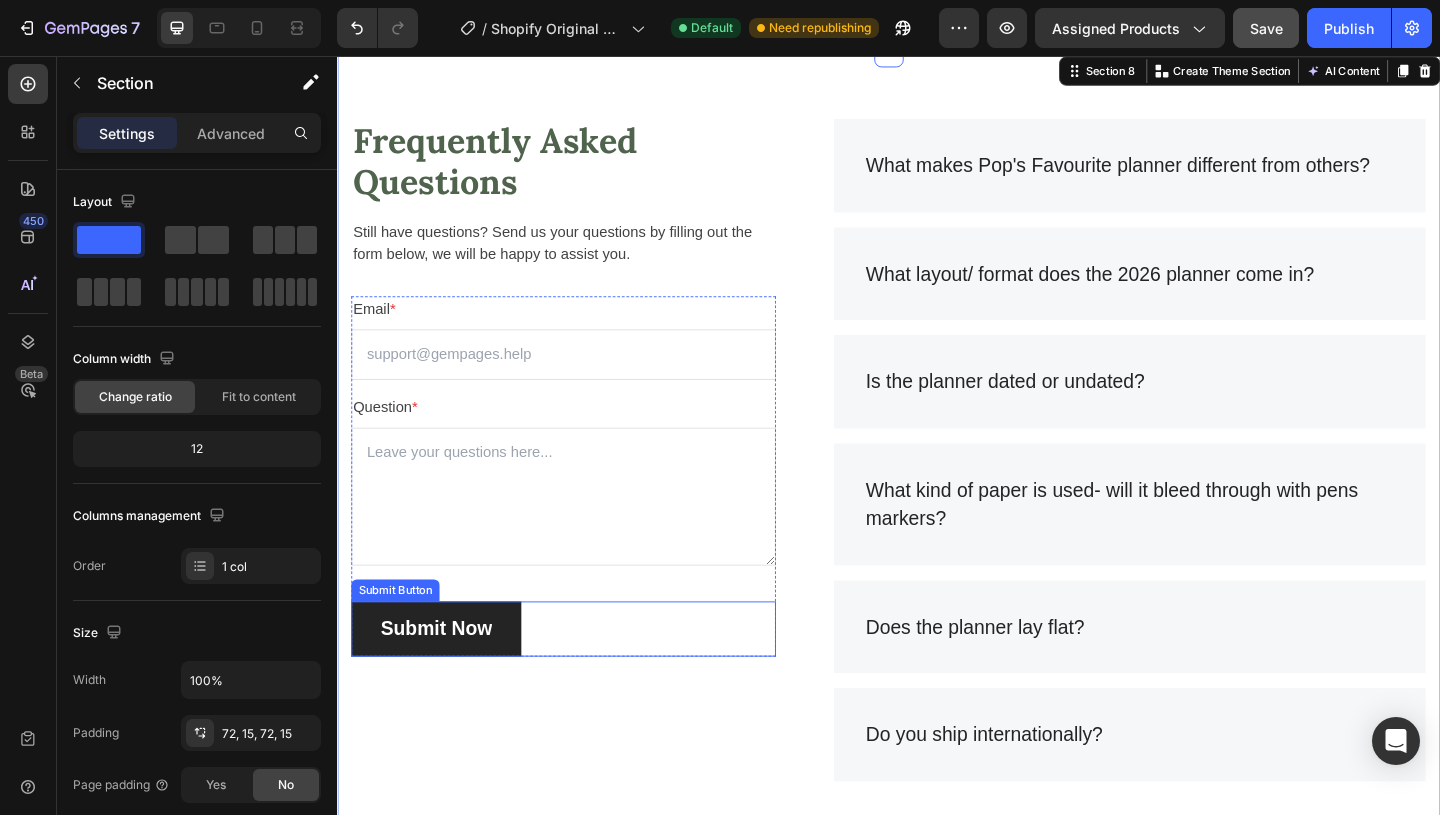 click on "Submit Now" at bounding box center (444, 679) 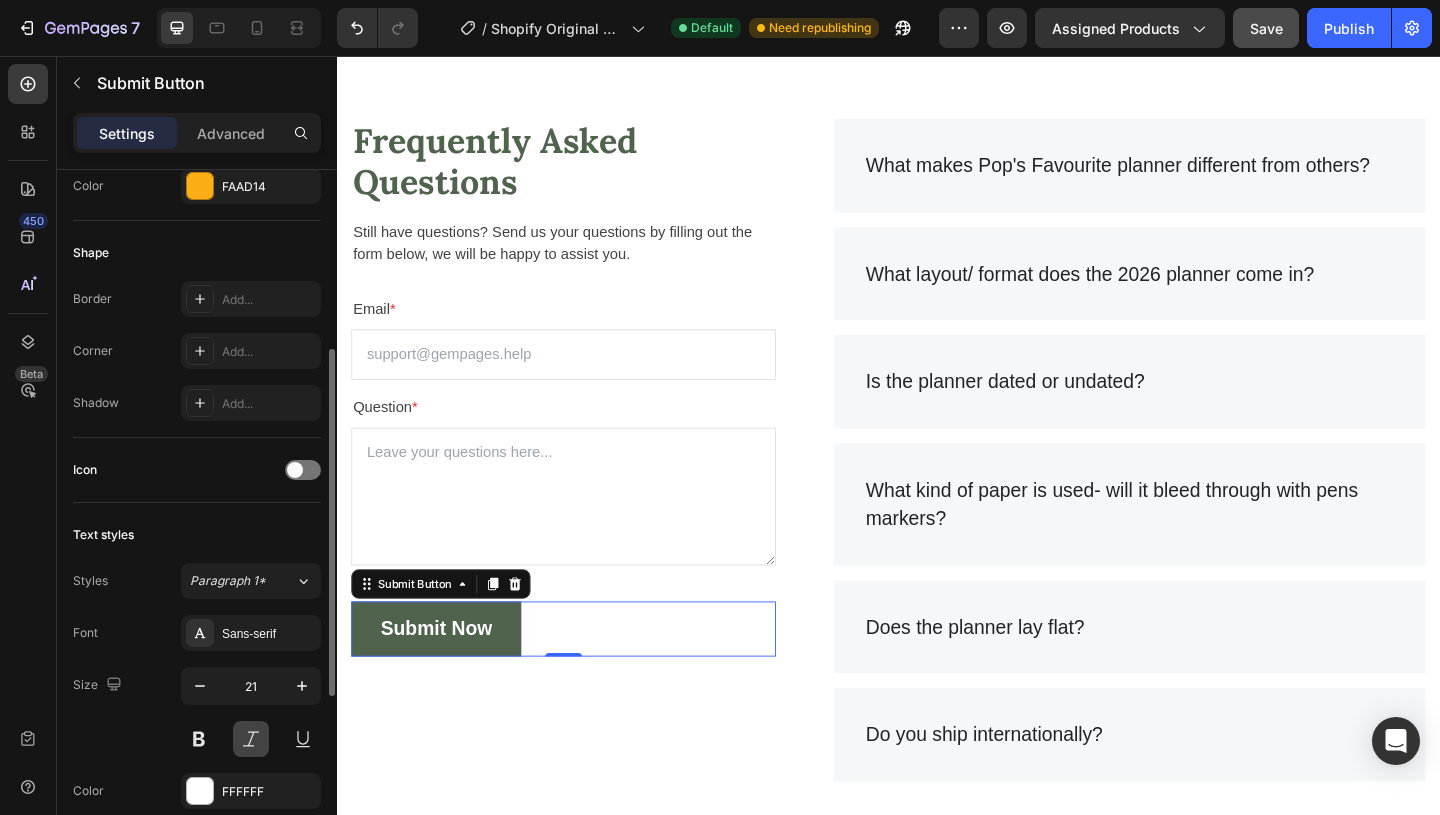 scroll, scrollTop: 382, scrollLeft: 0, axis: vertical 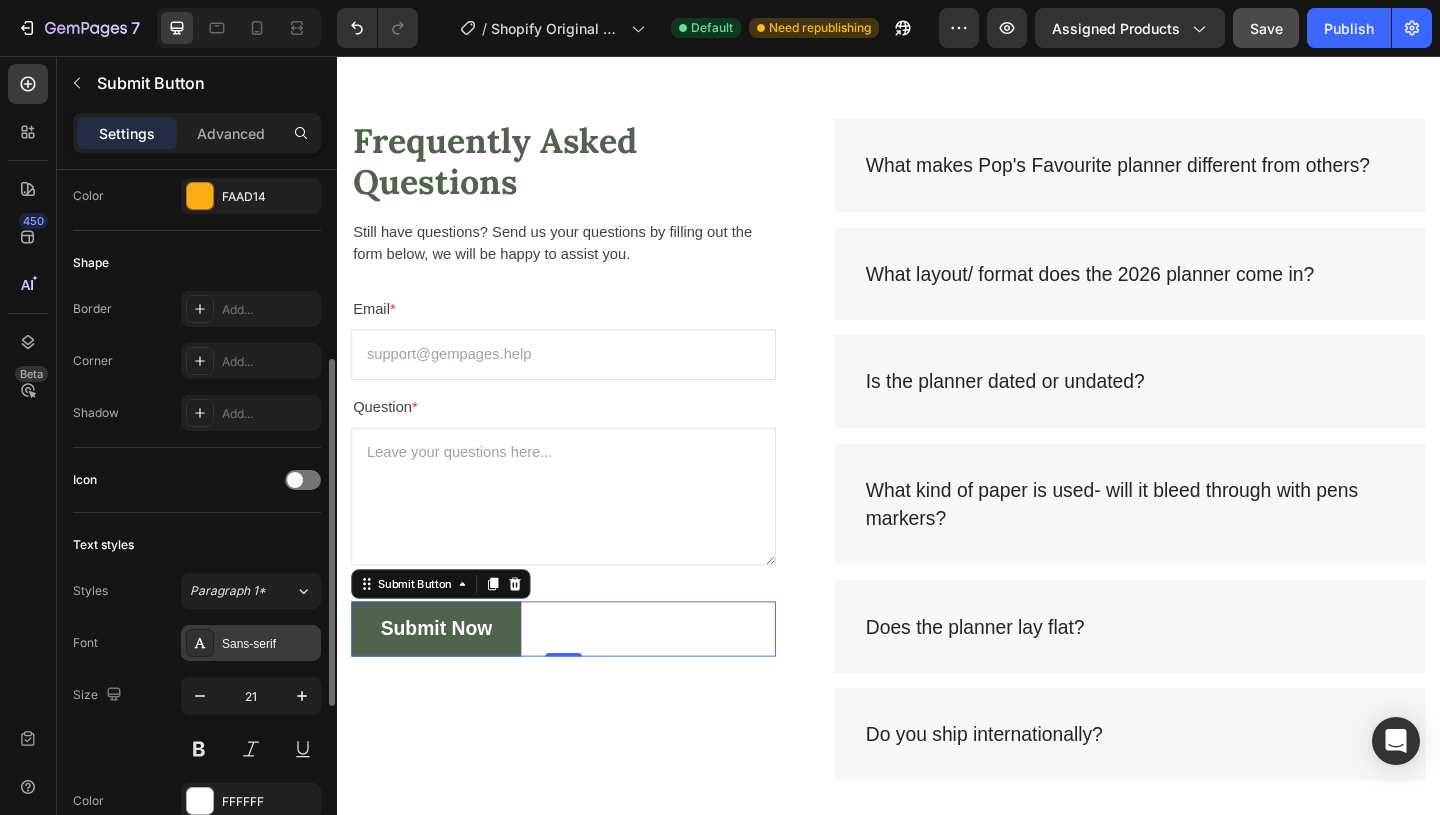click on "Sans-serif" at bounding box center [269, 644] 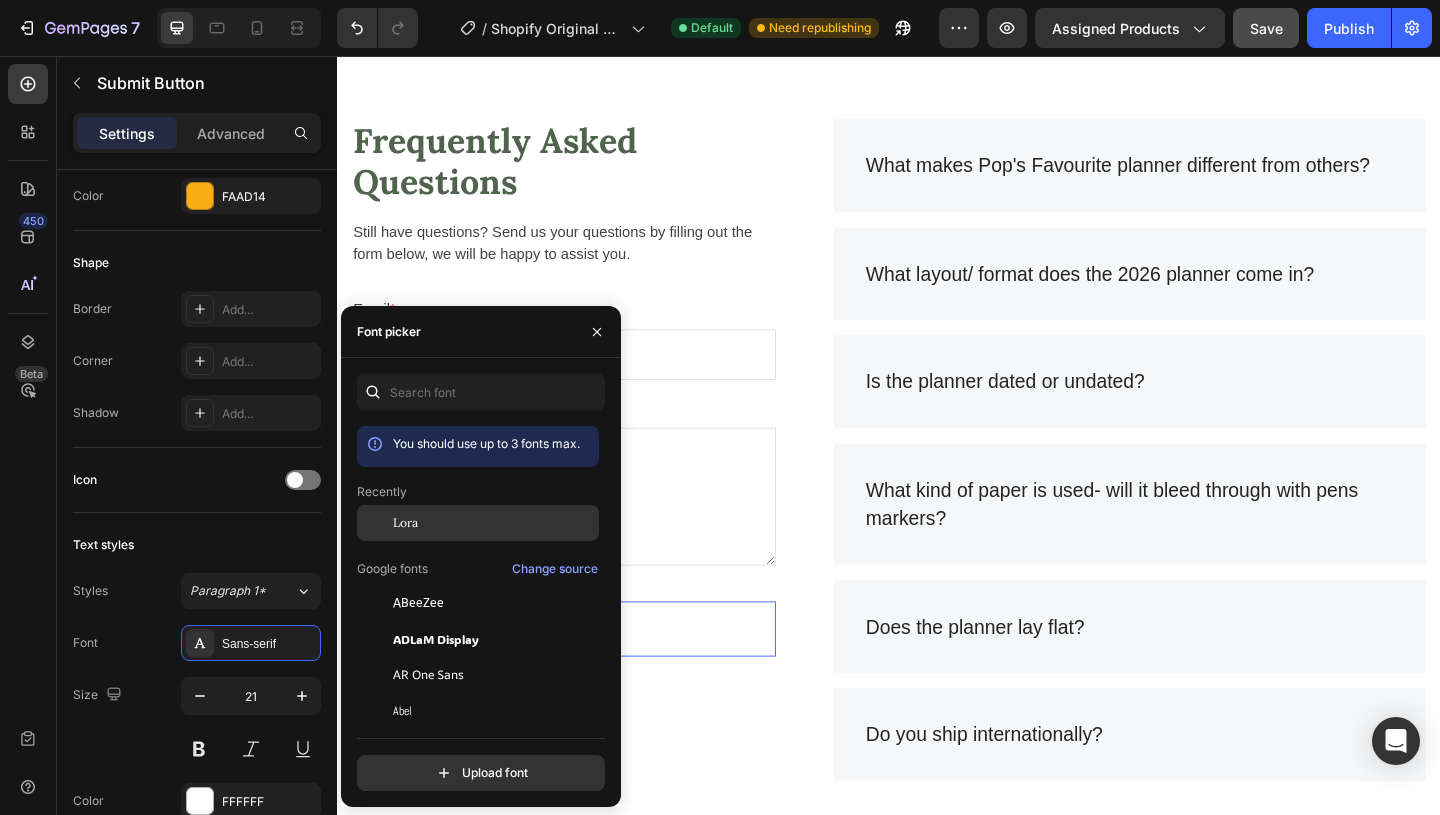 click on "Lora" 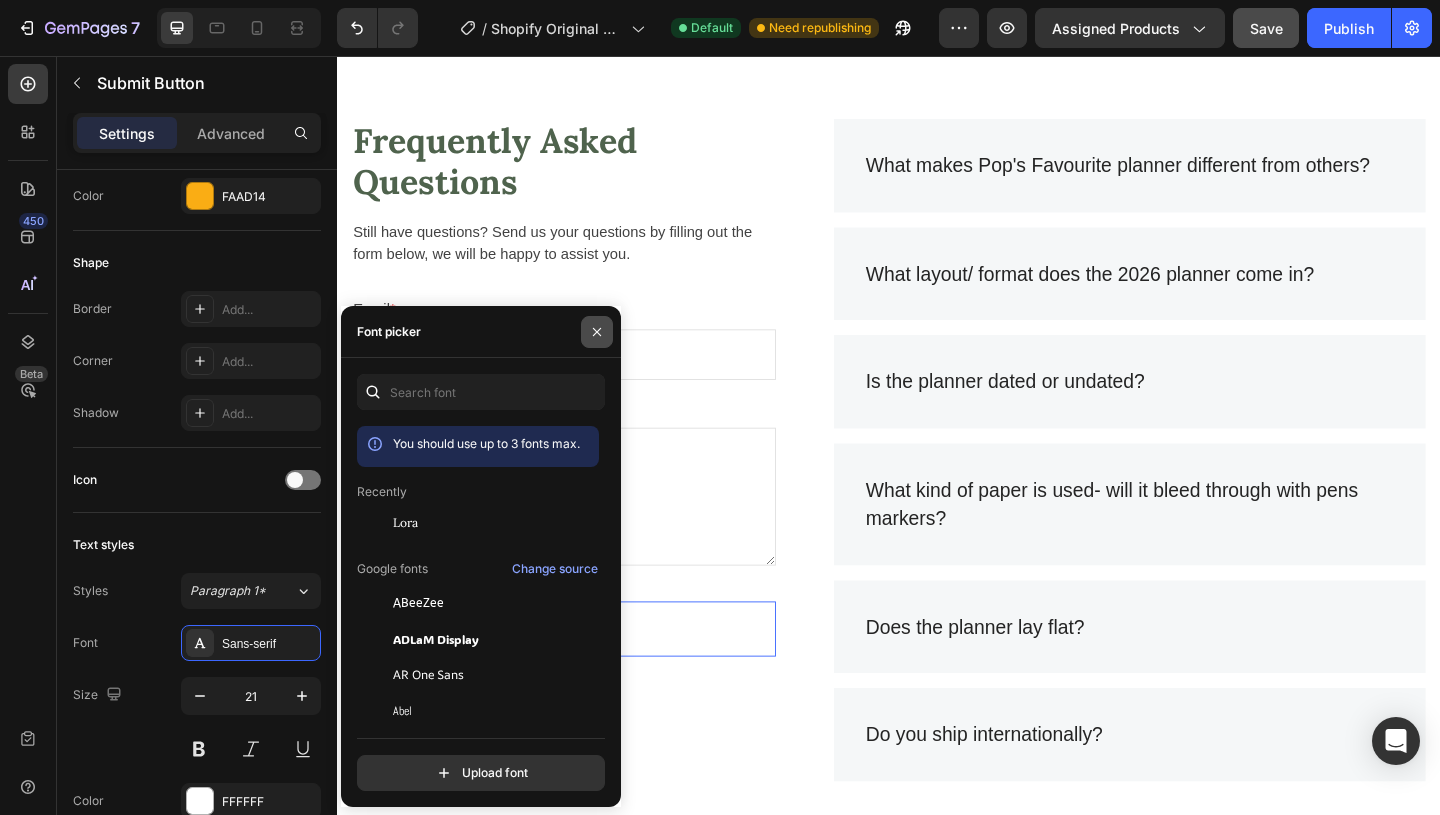 click 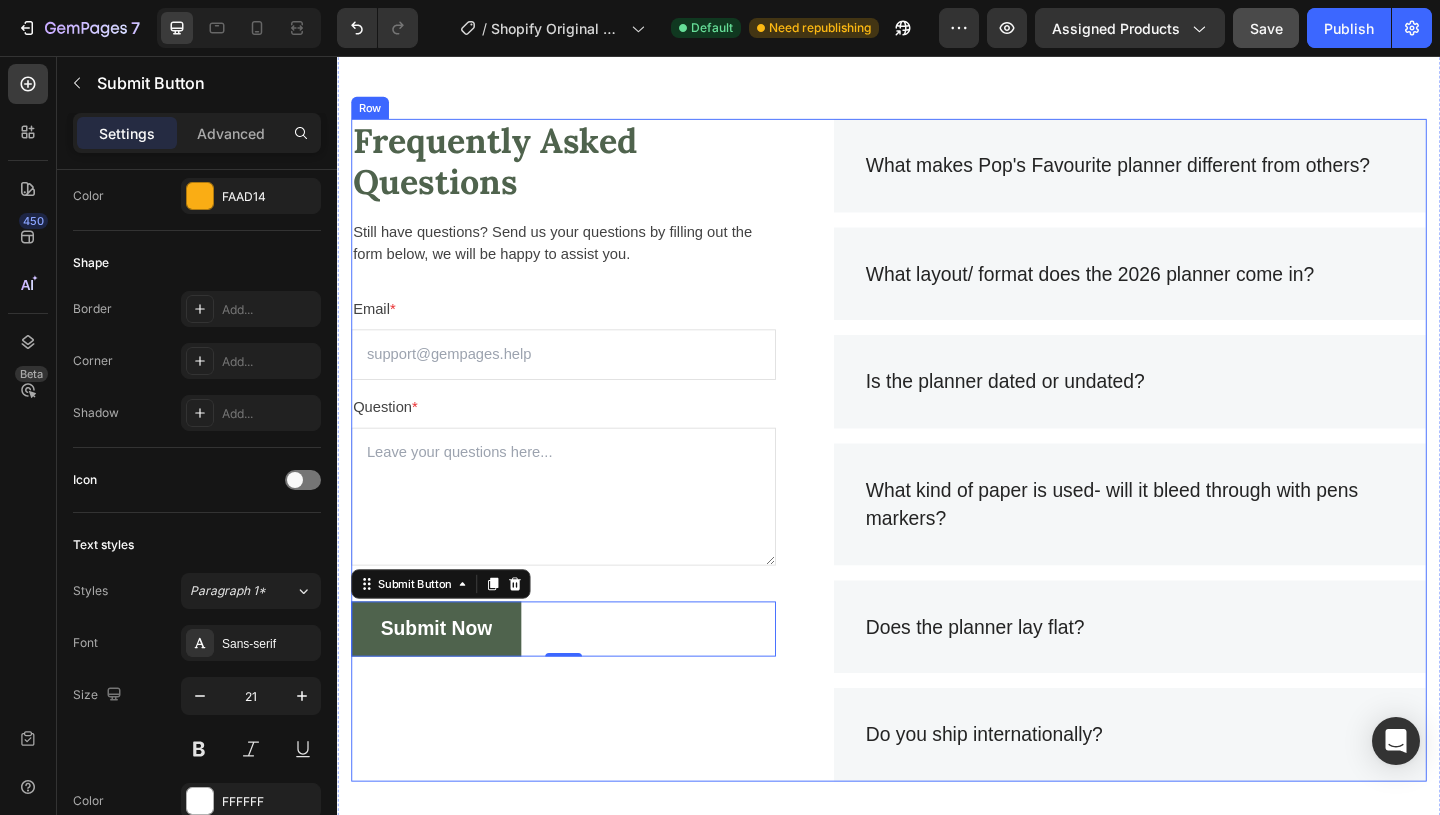 click on "Frequently Asked Questions Heading Still have questions? Send us your questions by filling out the form below, we will be happy to assist you. Text block Email  * Text block Email Field Question  * Text block Text Area Submit Now Submit Button   0 Contact Form" at bounding box center (583, 484) 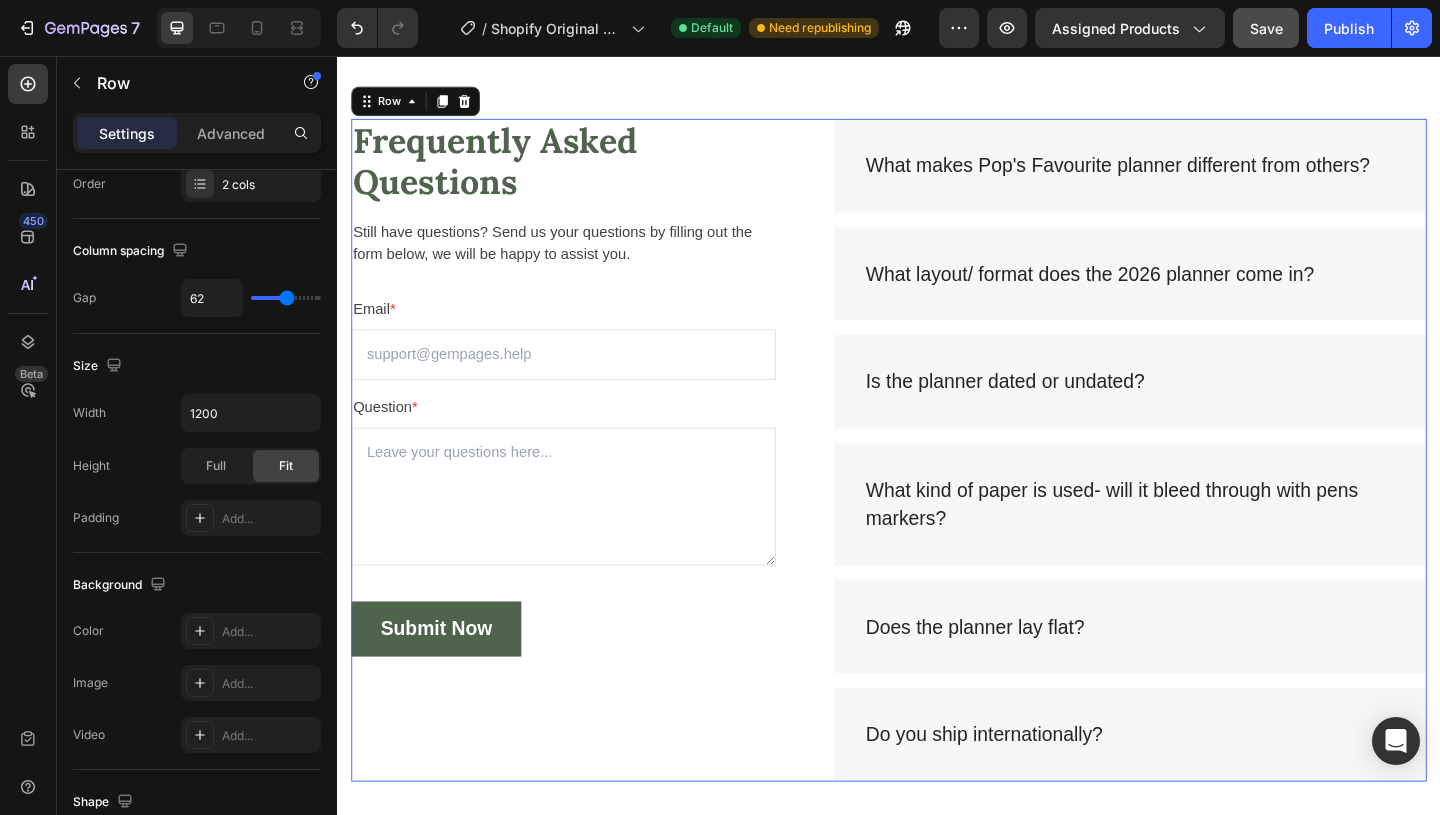 scroll, scrollTop: 0, scrollLeft: 0, axis: both 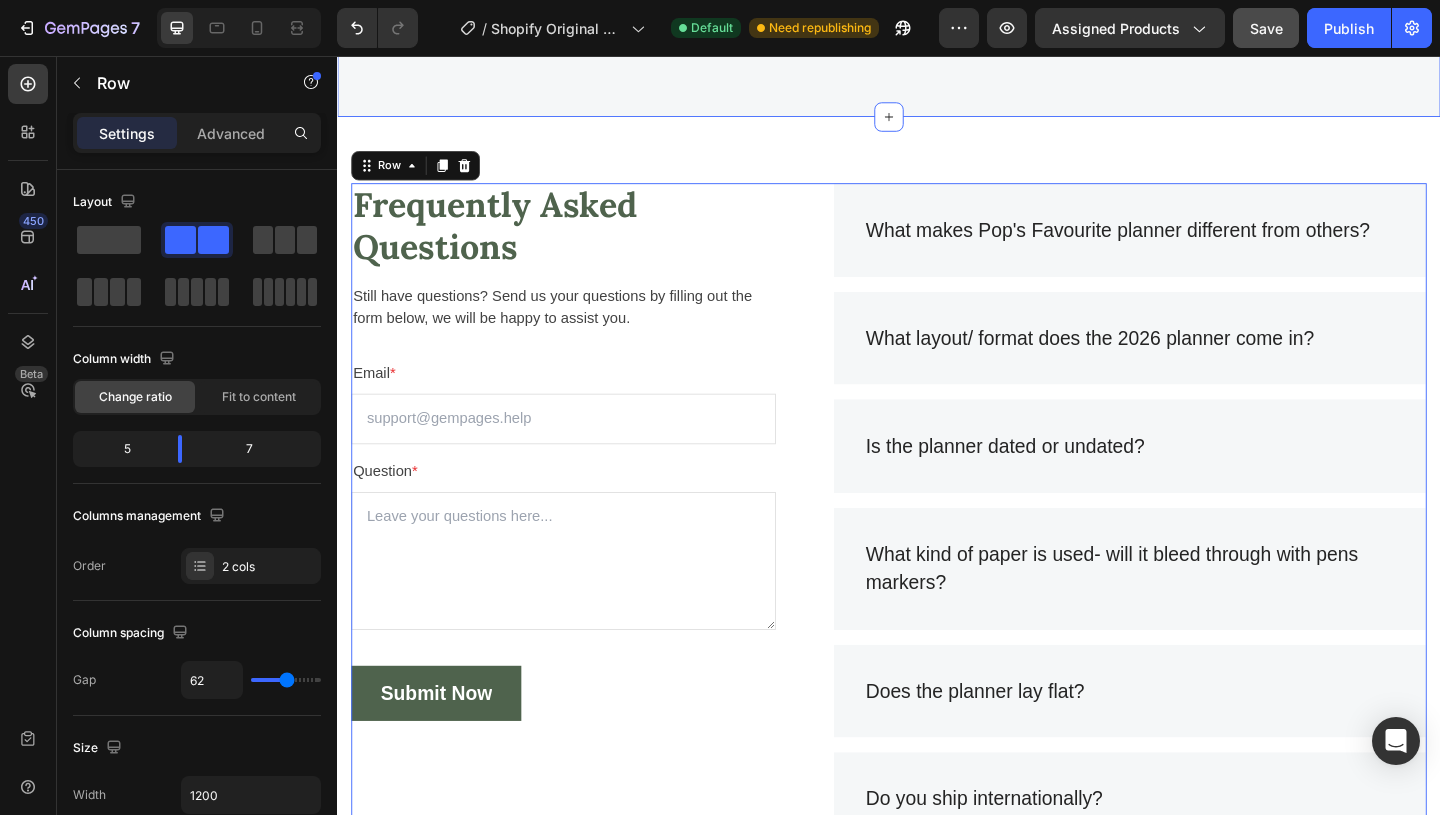 click on "Drop element here Section 7" at bounding box center [937, 20] 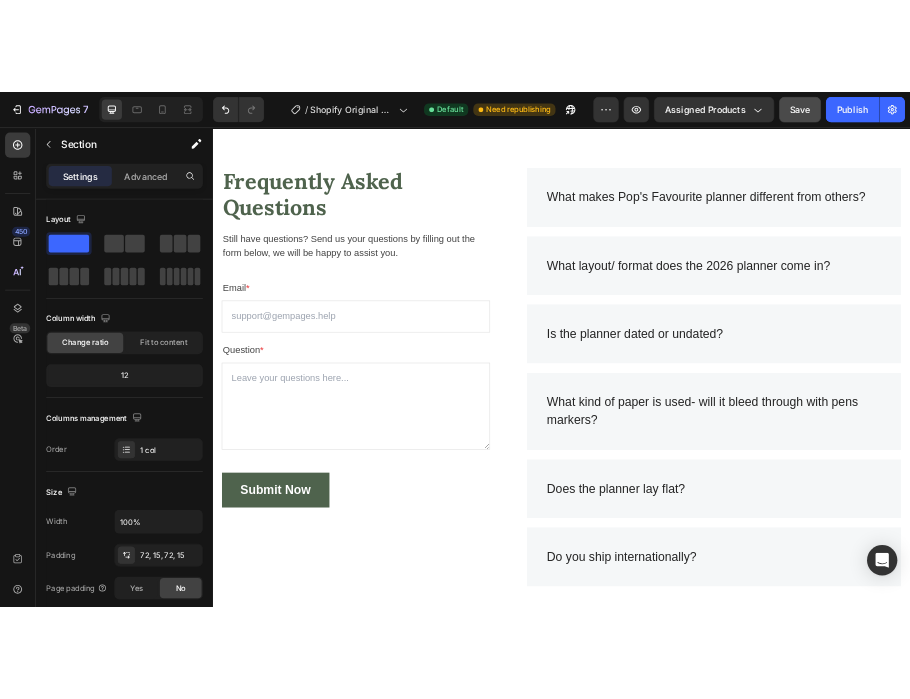 scroll, scrollTop: 3426, scrollLeft: 0, axis: vertical 